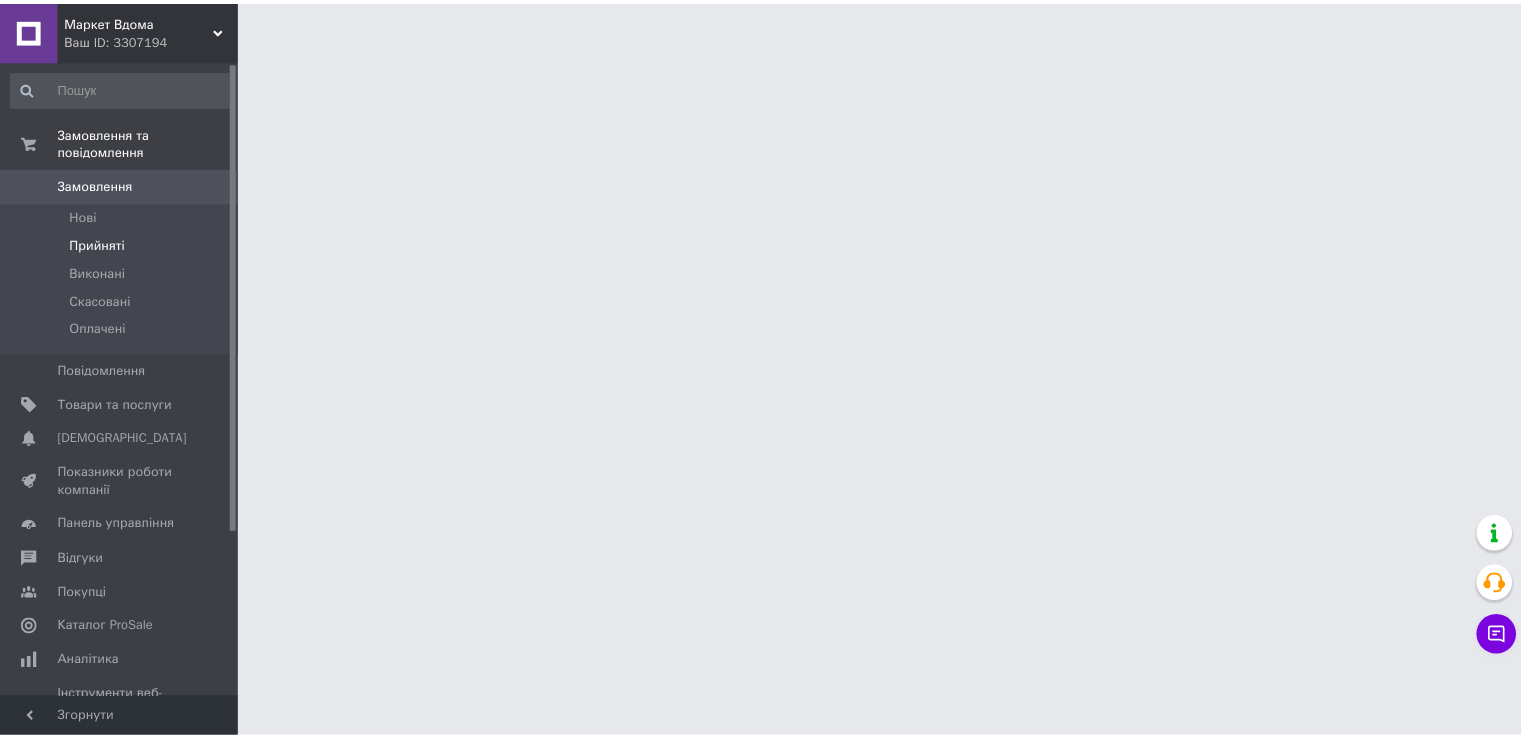 scroll, scrollTop: 0, scrollLeft: 0, axis: both 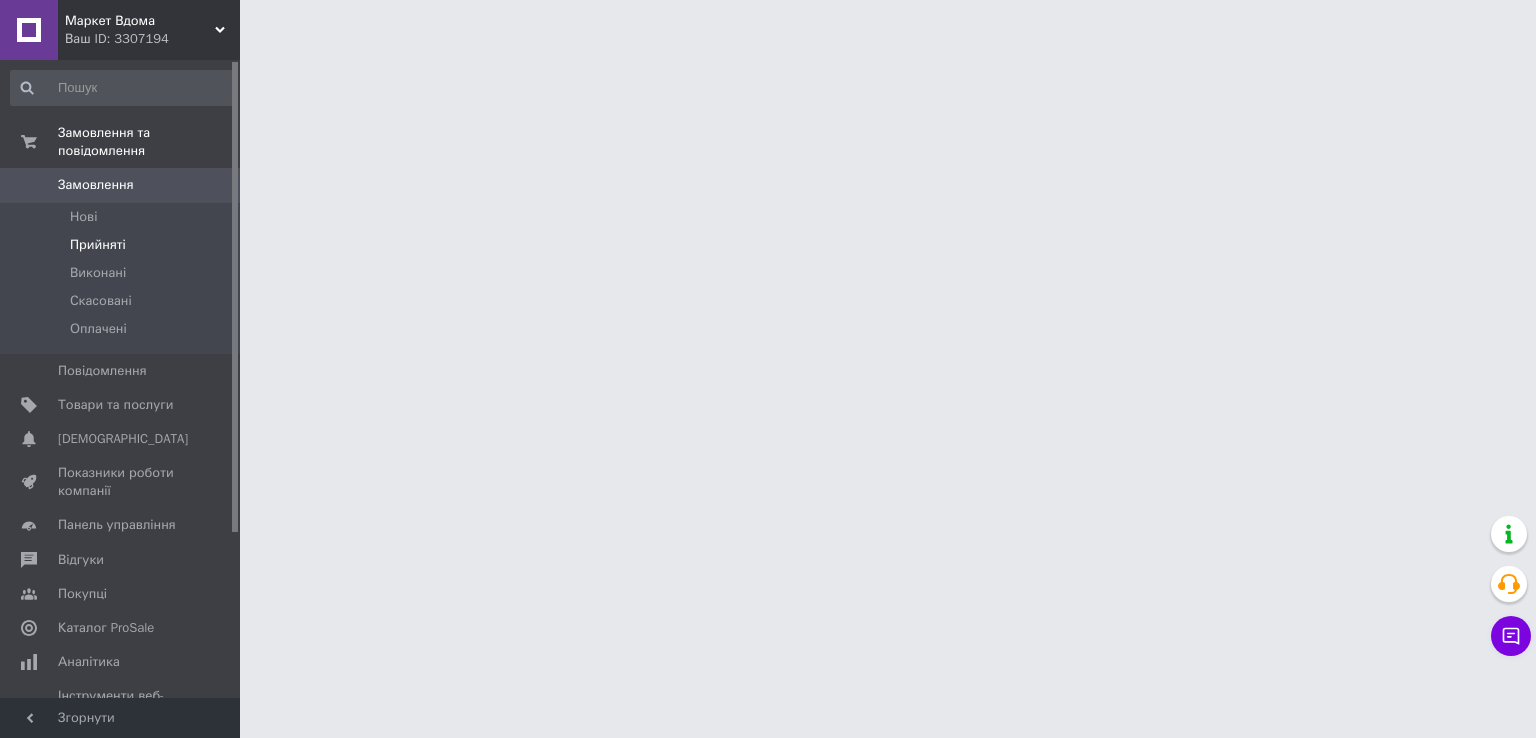 click on "Прийняті" at bounding box center (98, 245) 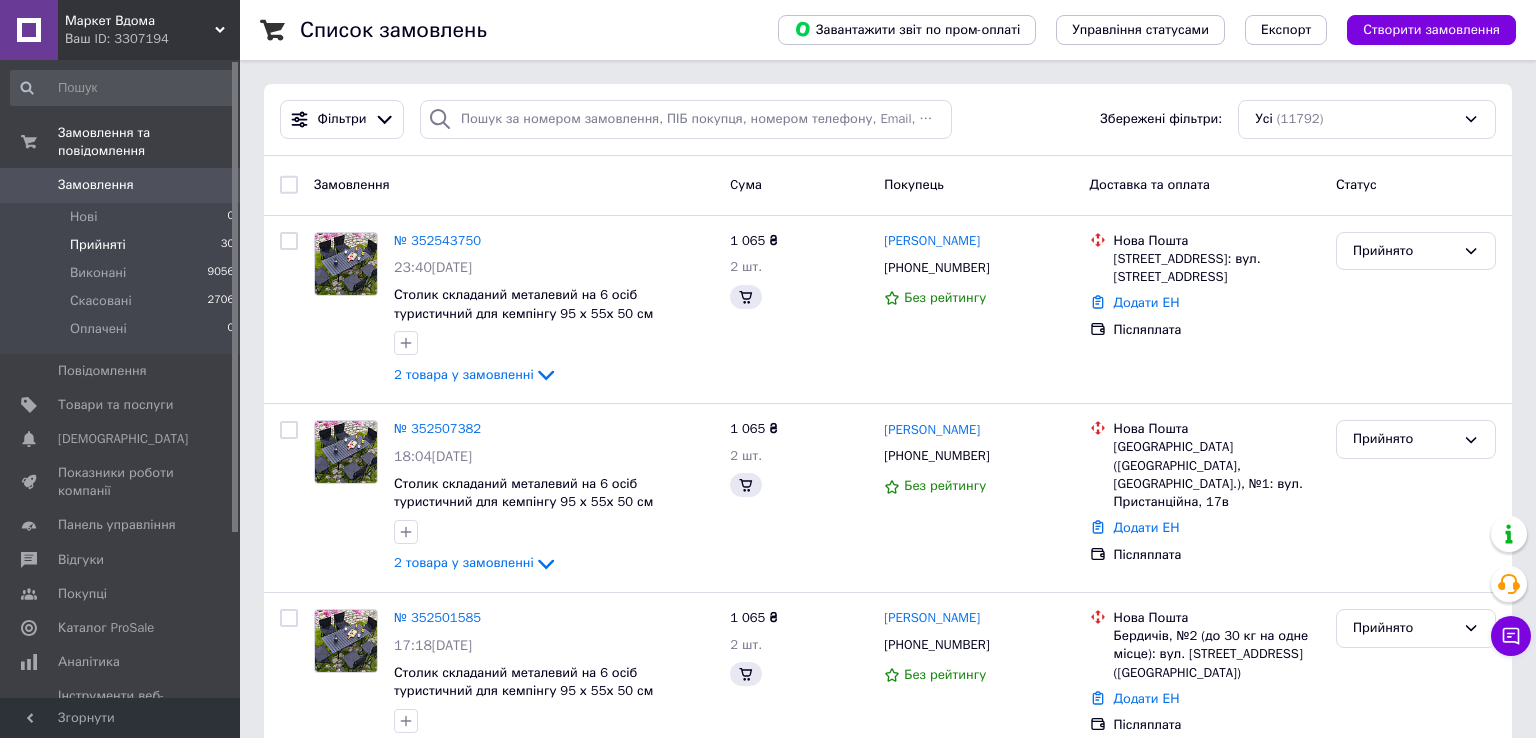 click on "Прийняті" at bounding box center (98, 245) 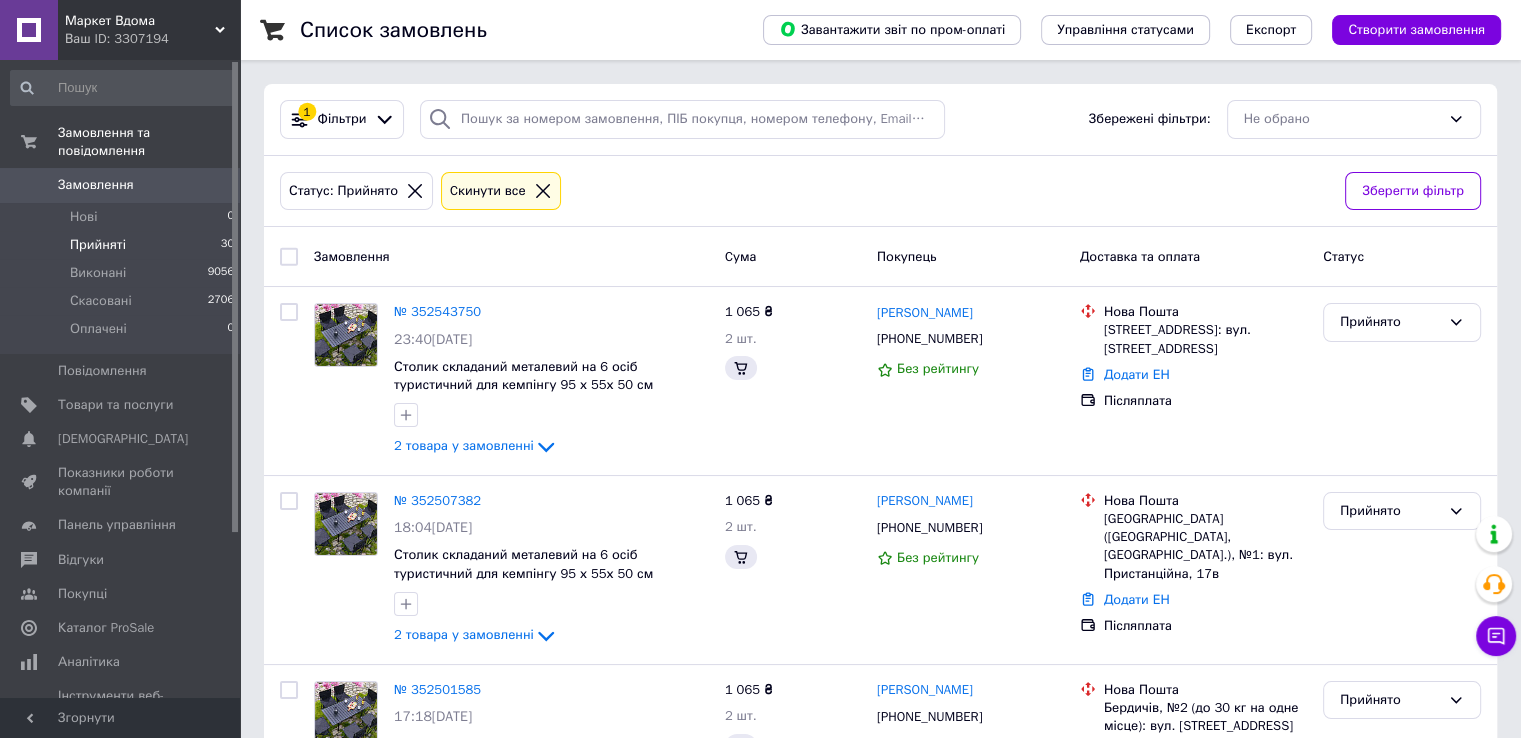 click on "Прийняті" at bounding box center (98, 245) 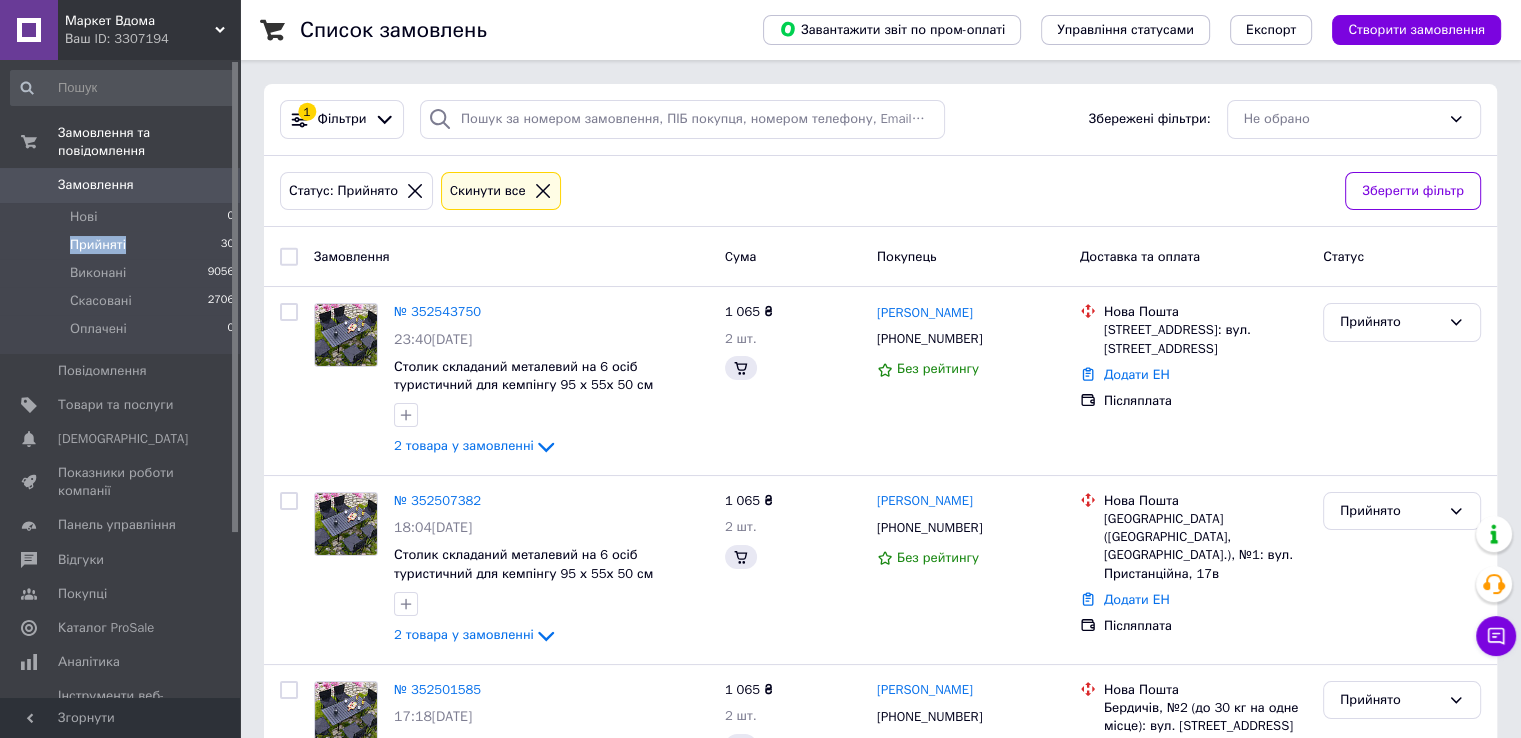 click on "Прийняті" at bounding box center (98, 245) 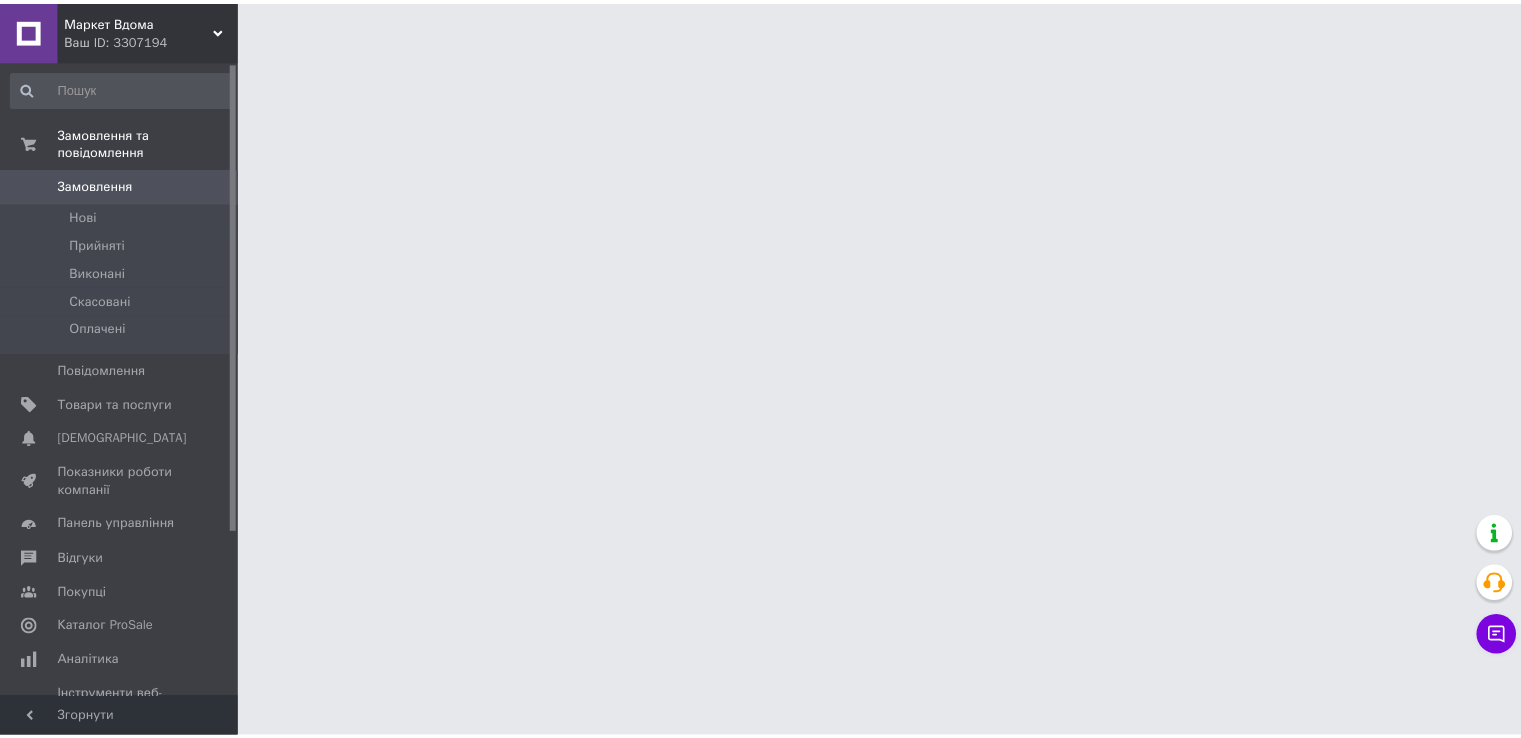 scroll, scrollTop: 0, scrollLeft: 0, axis: both 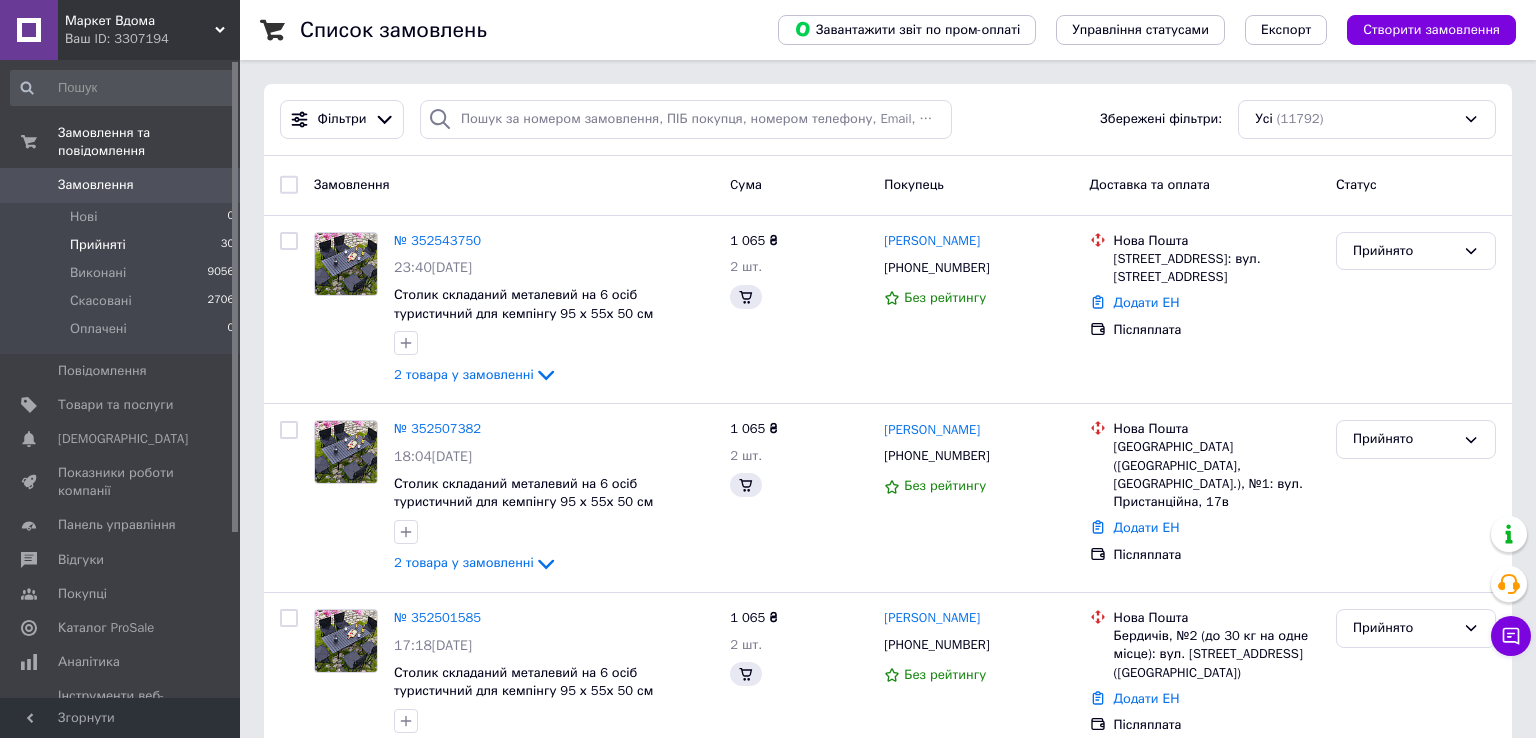 click on "Прийняті 30" at bounding box center (123, 245) 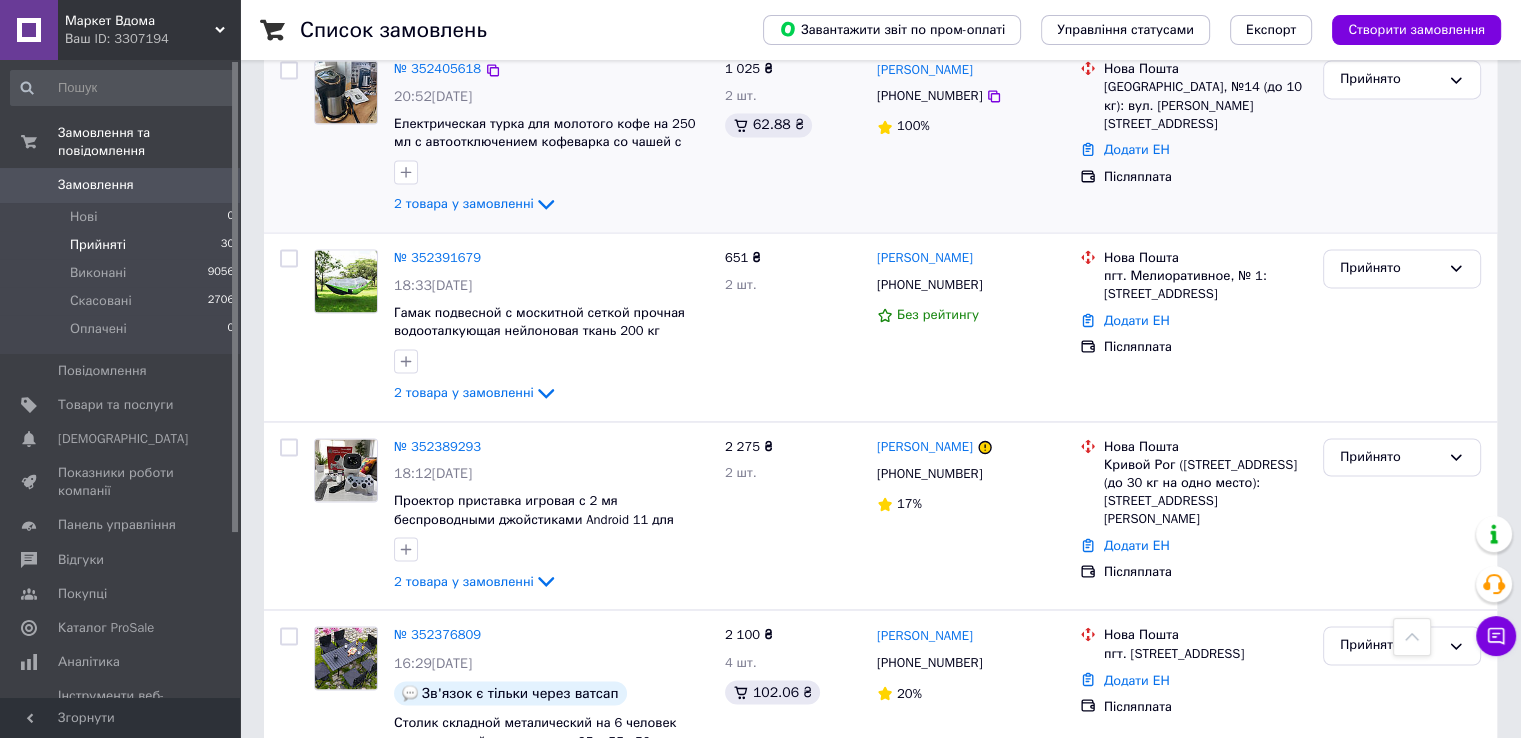 scroll, scrollTop: 3400, scrollLeft: 0, axis: vertical 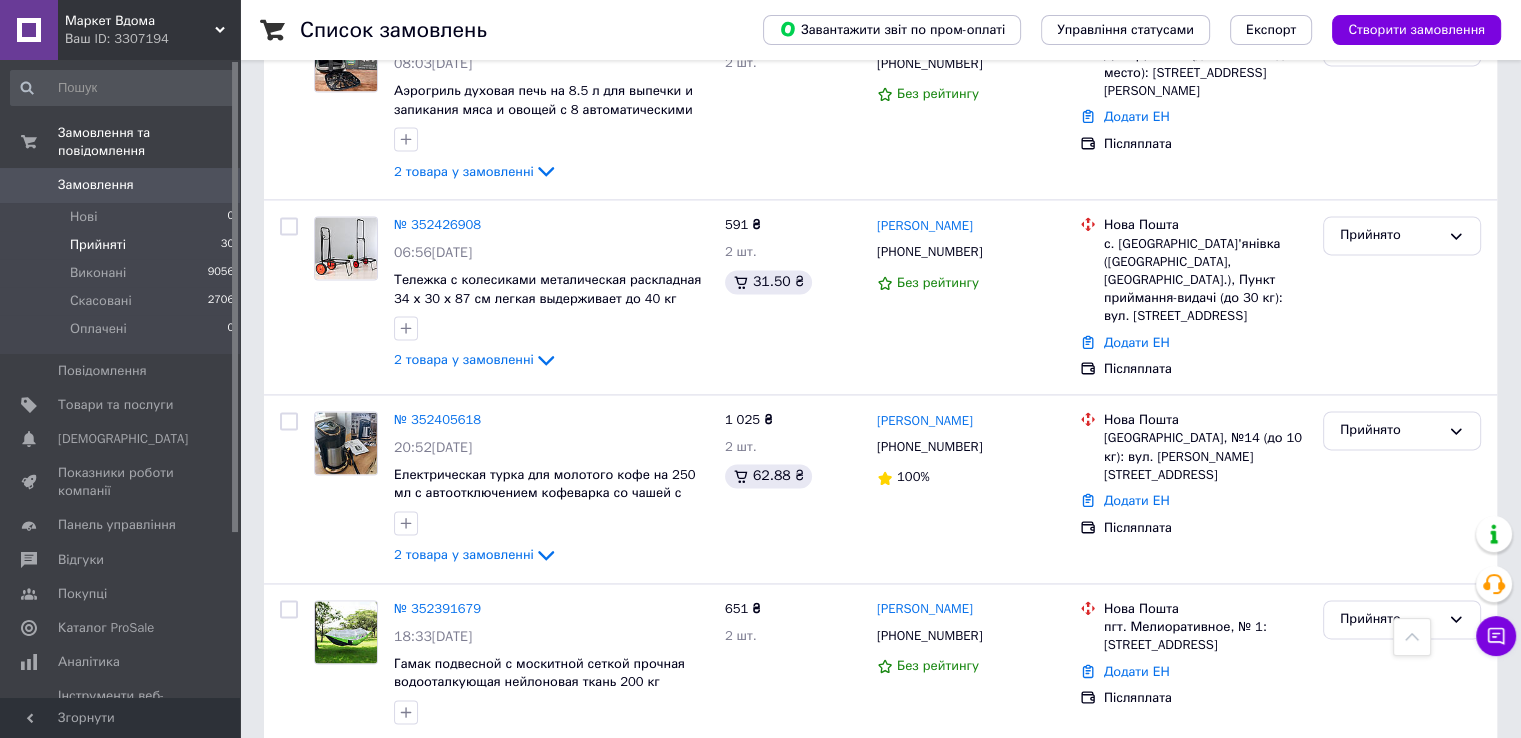 click on "Прийняті 30" at bounding box center [123, 245] 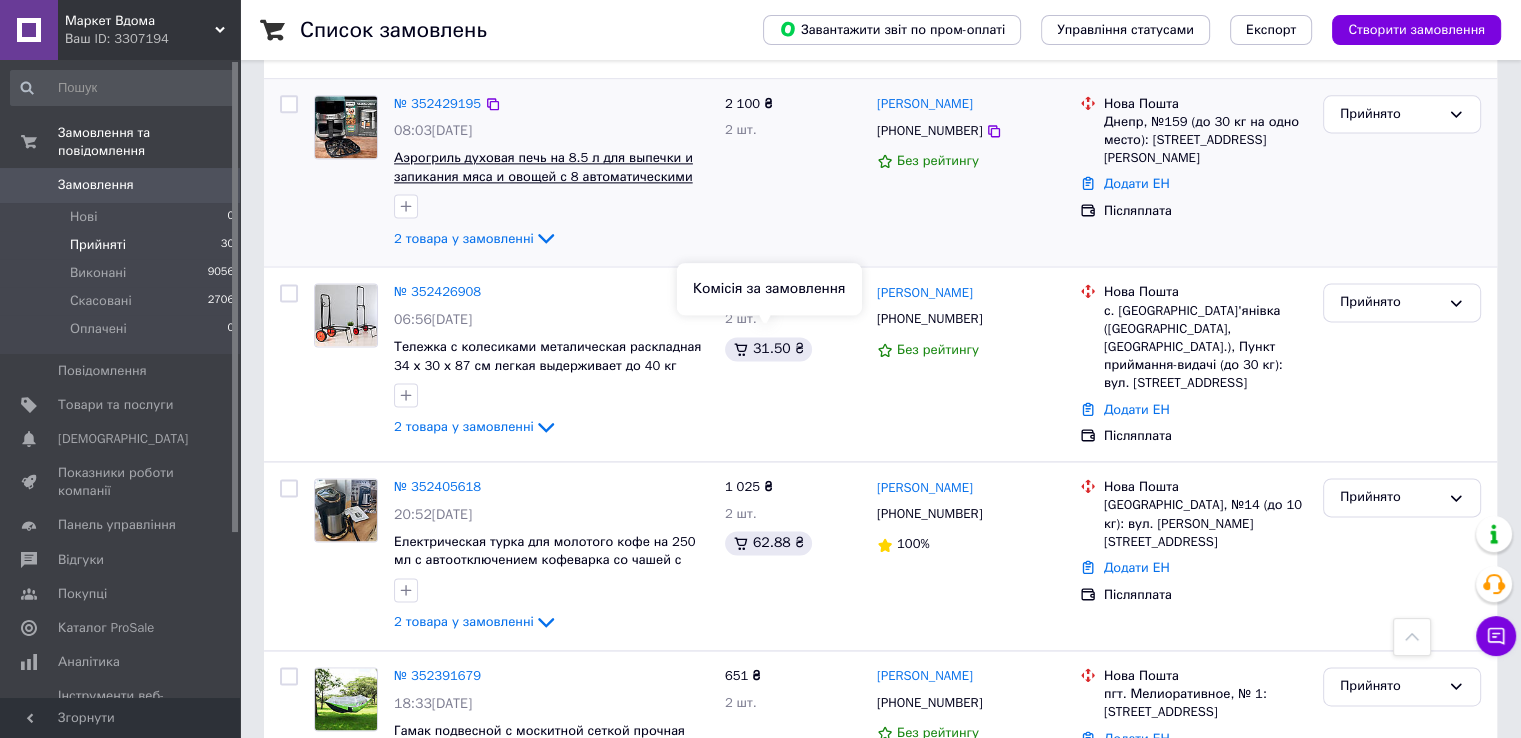 scroll, scrollTop: 2587, scrollLeft: 0, axis: vertical 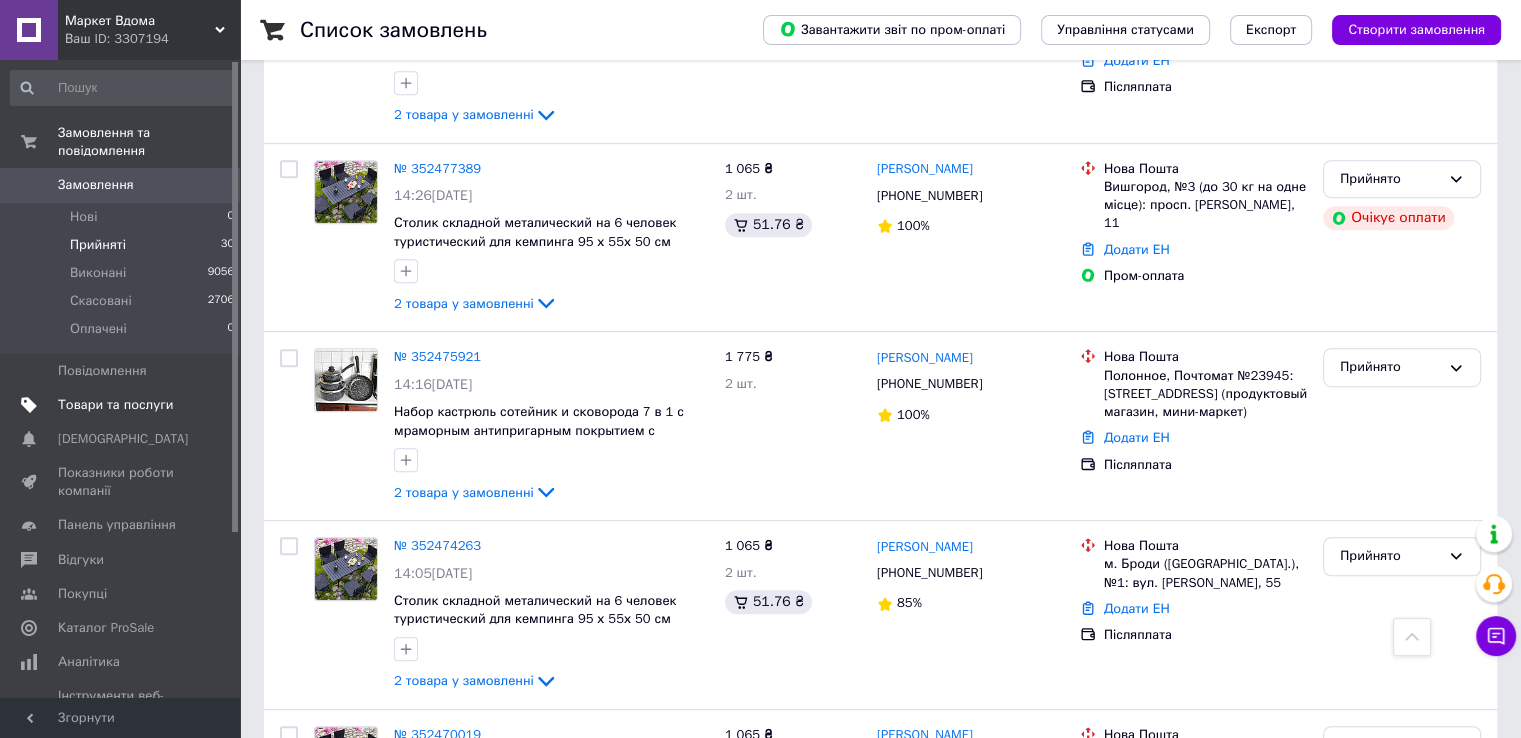 click on "Товари та послуги" at bounding box center [115, 405] 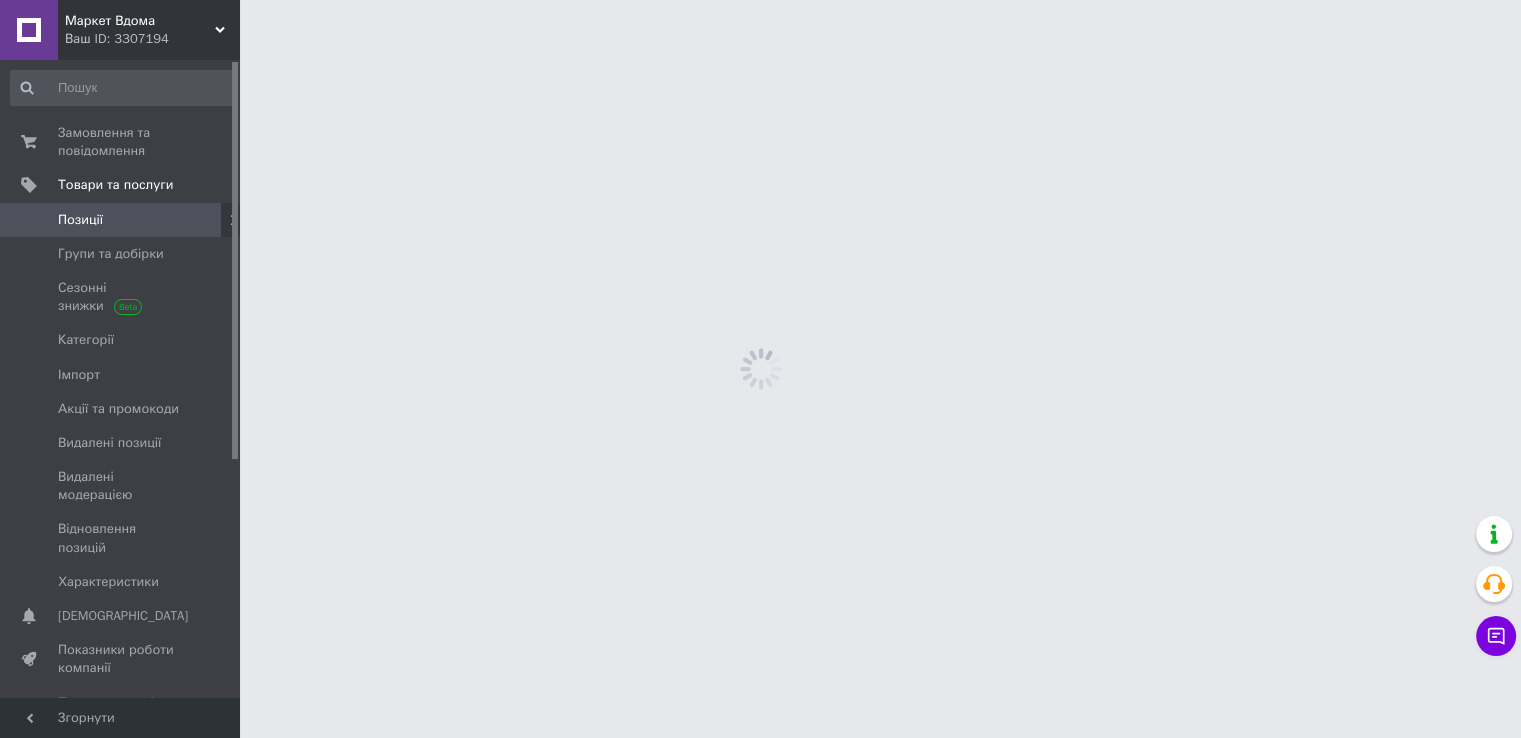 scroll, scrollTop: 0, scrollLeft: 0, axis: both 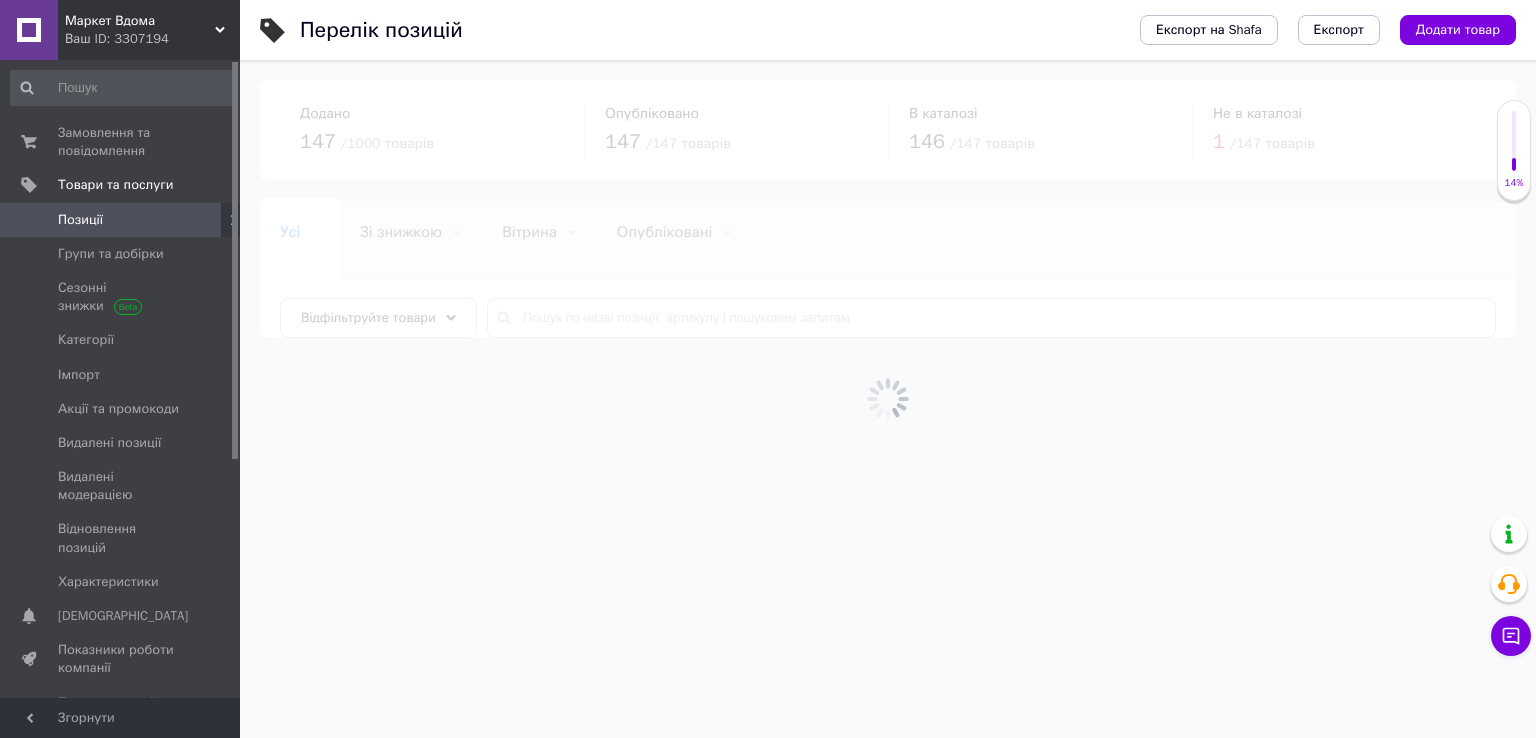 click at bounding box center [888, 399] 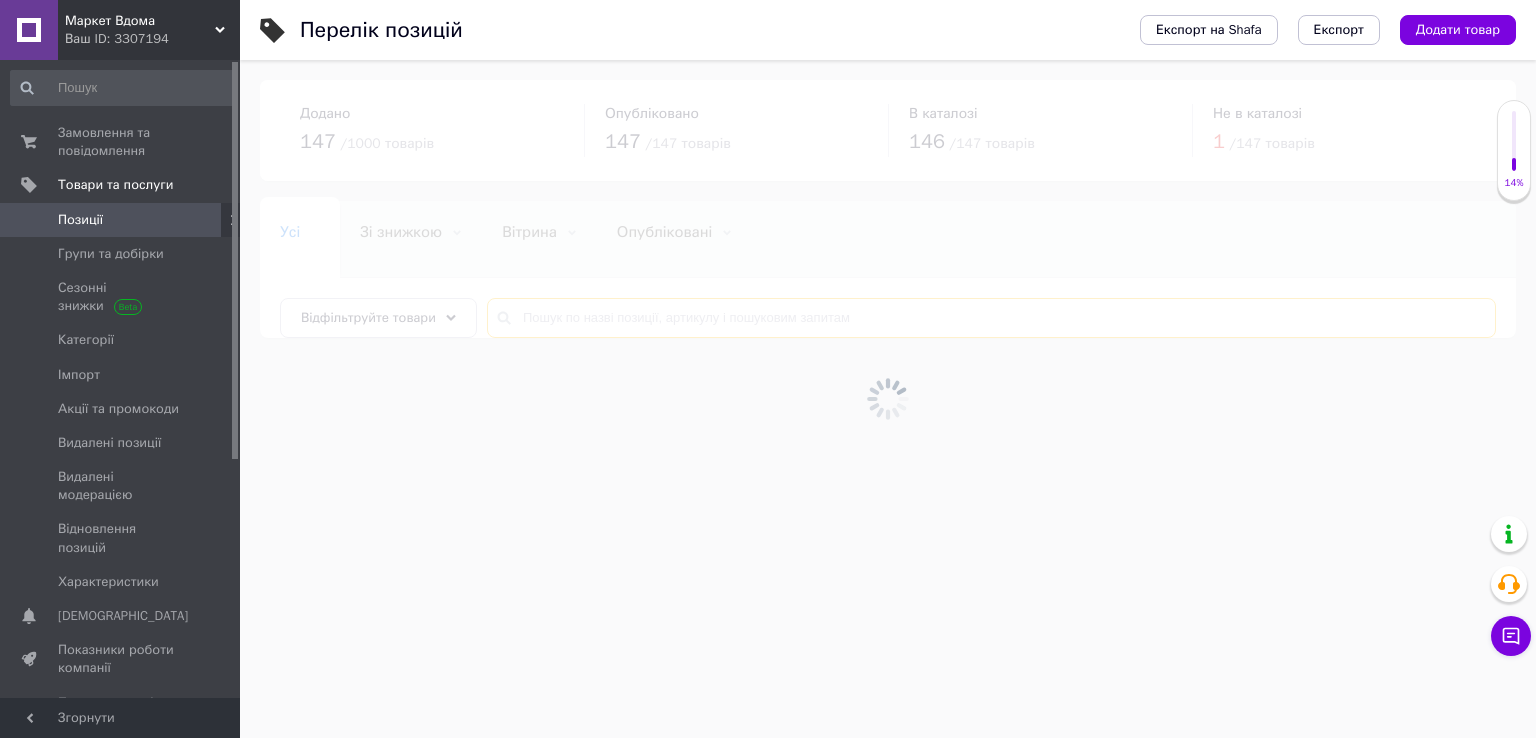 click at bounding box center [991, 318] 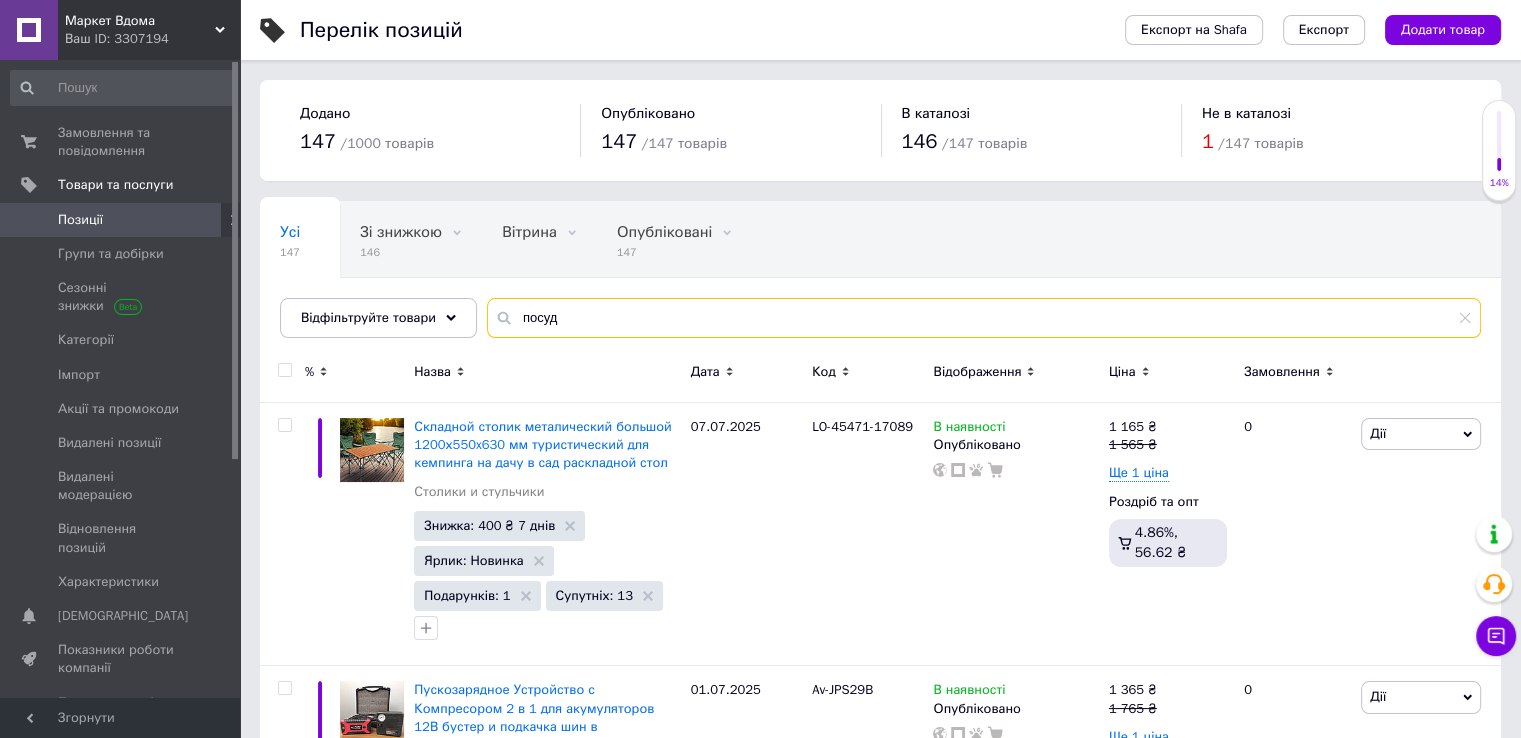 type on "посуд" 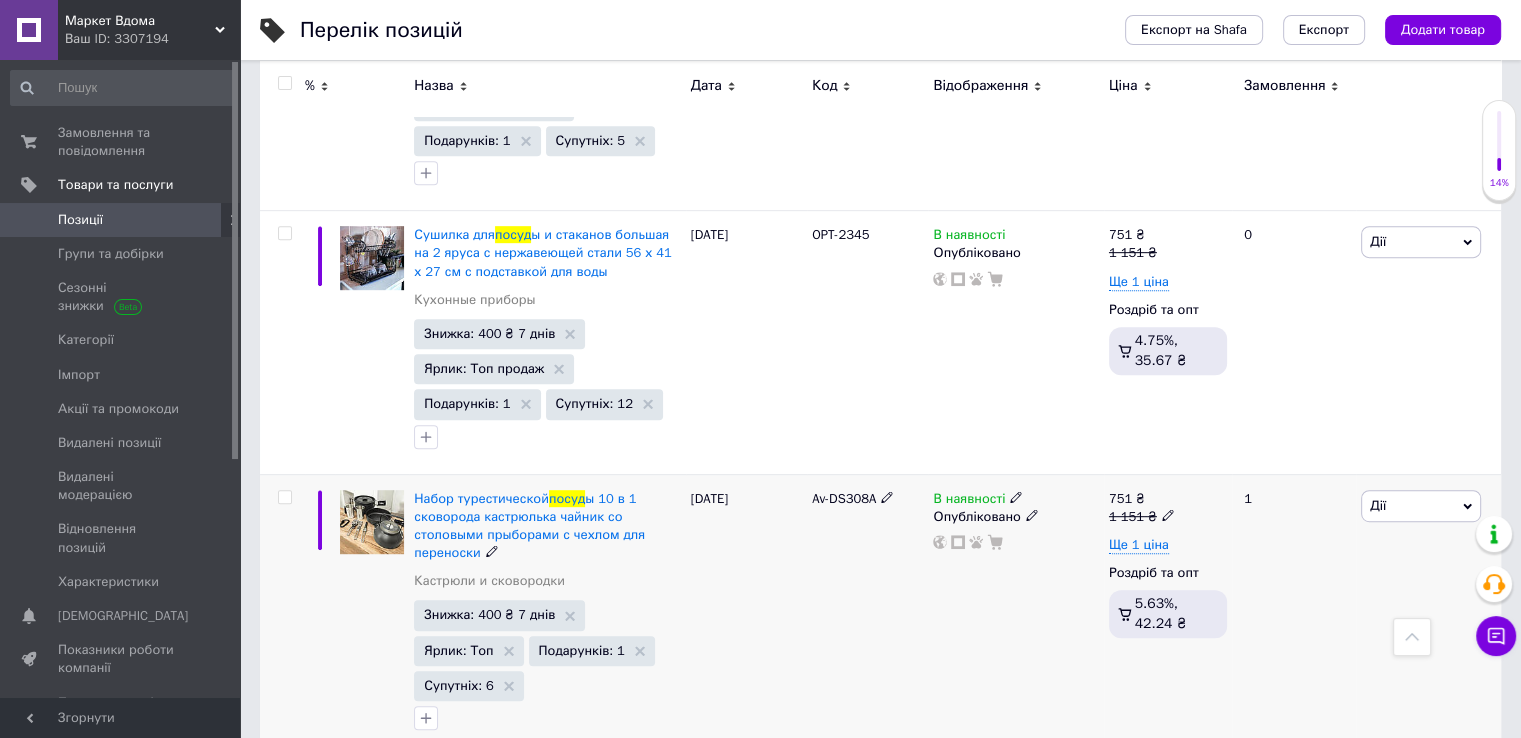 scroll, scrollTop: 1200, scrollLeft: 0, axis: vertical 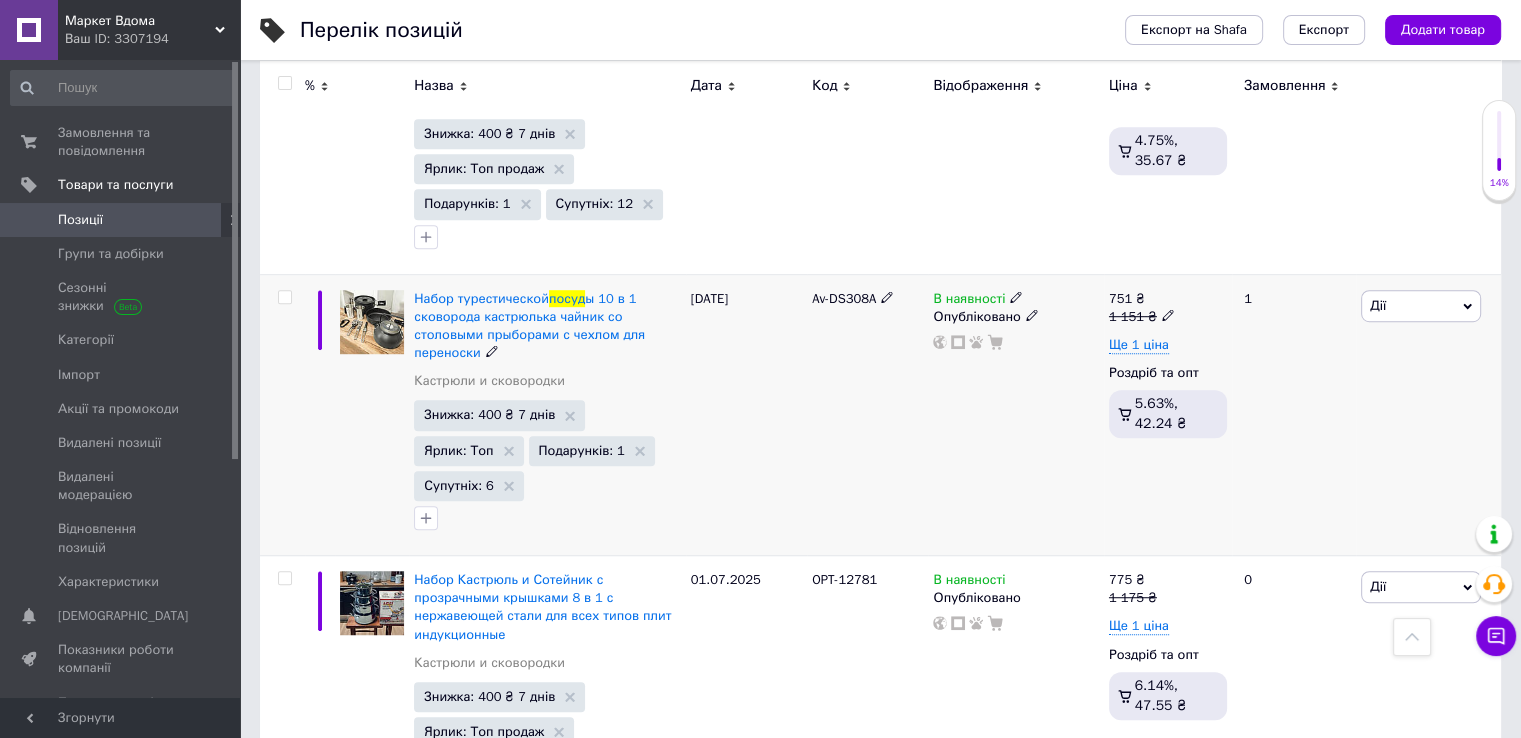 click on "Дії" at bounding box center [1421, 306] 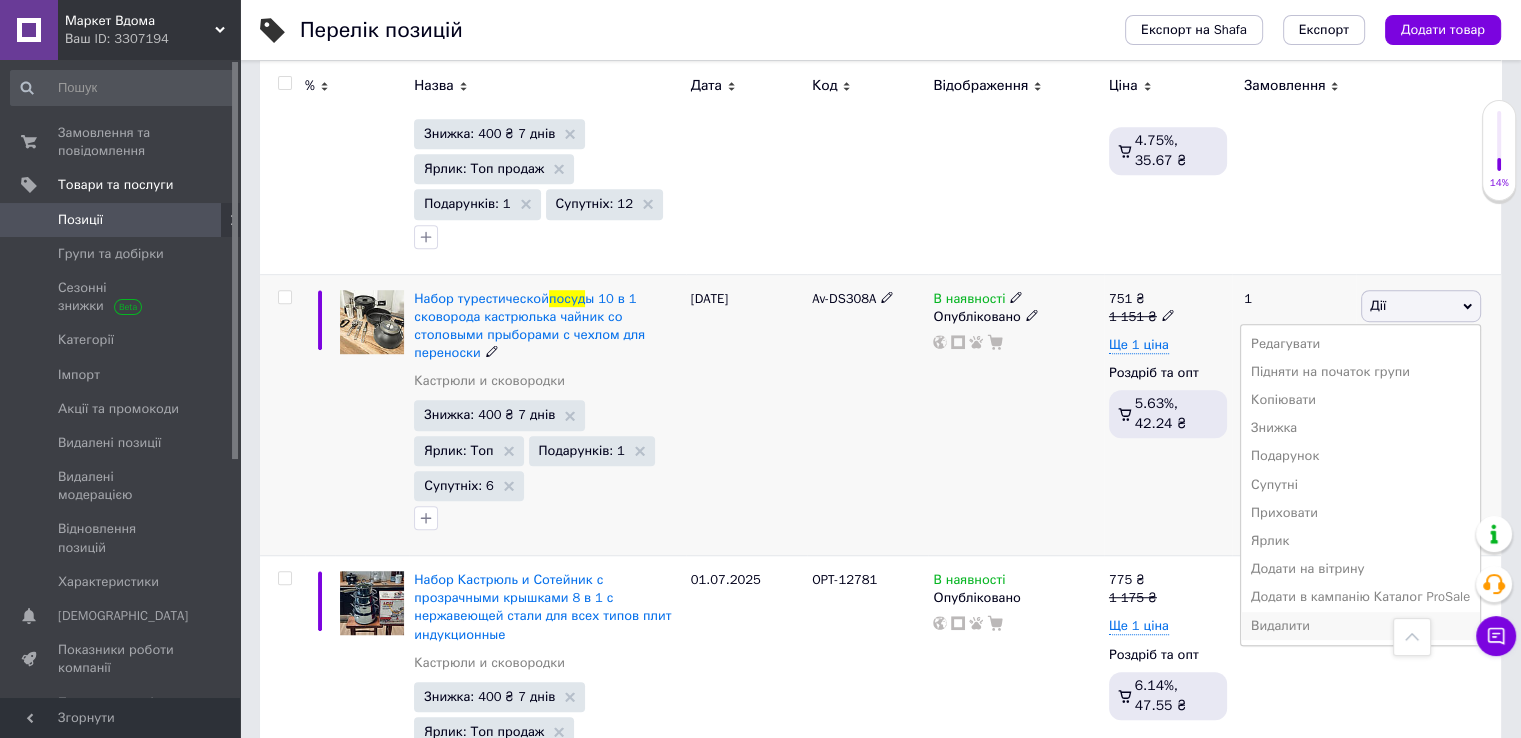 click on "Видалити" at bounding box center (1360, 626) 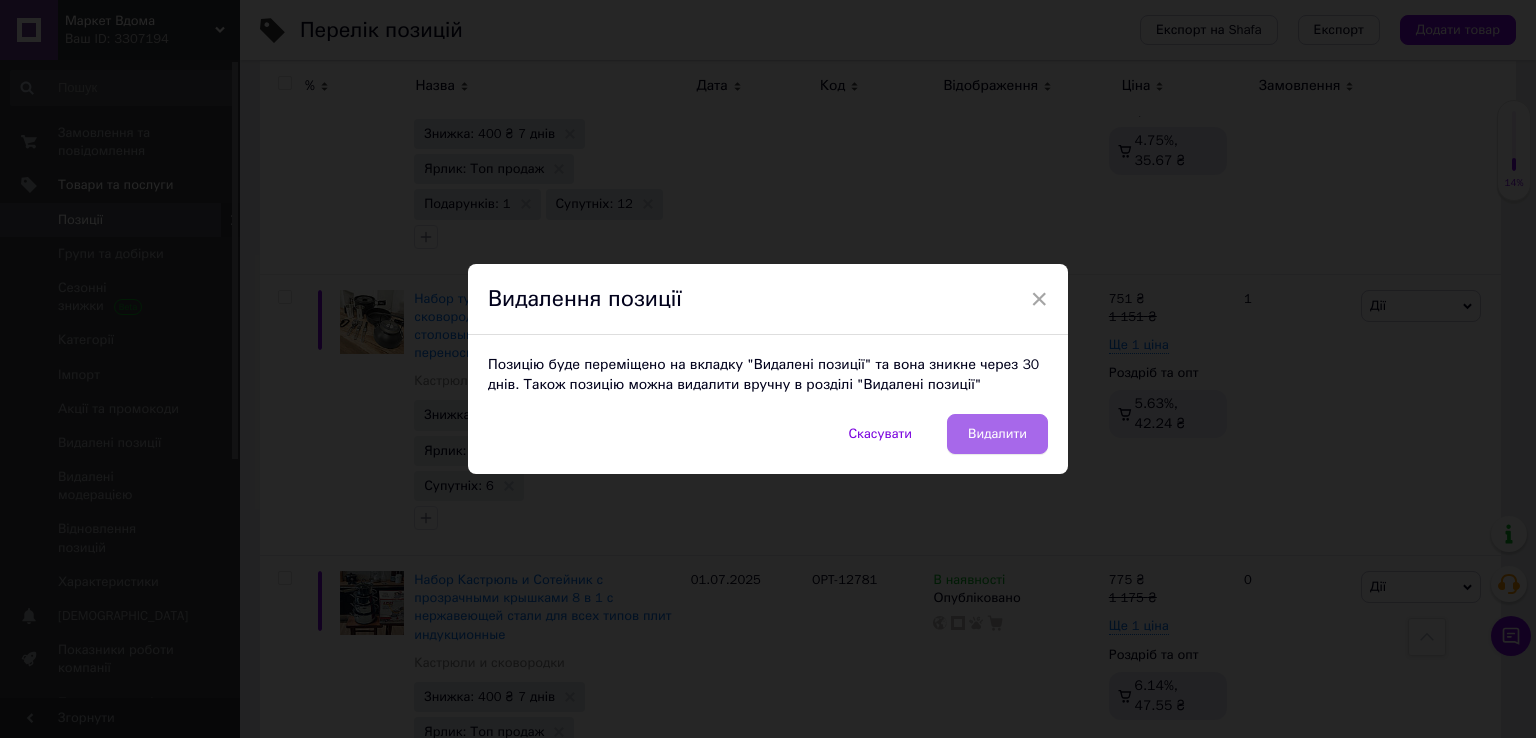 click on "Видалити" at bounding box center [997, 434] 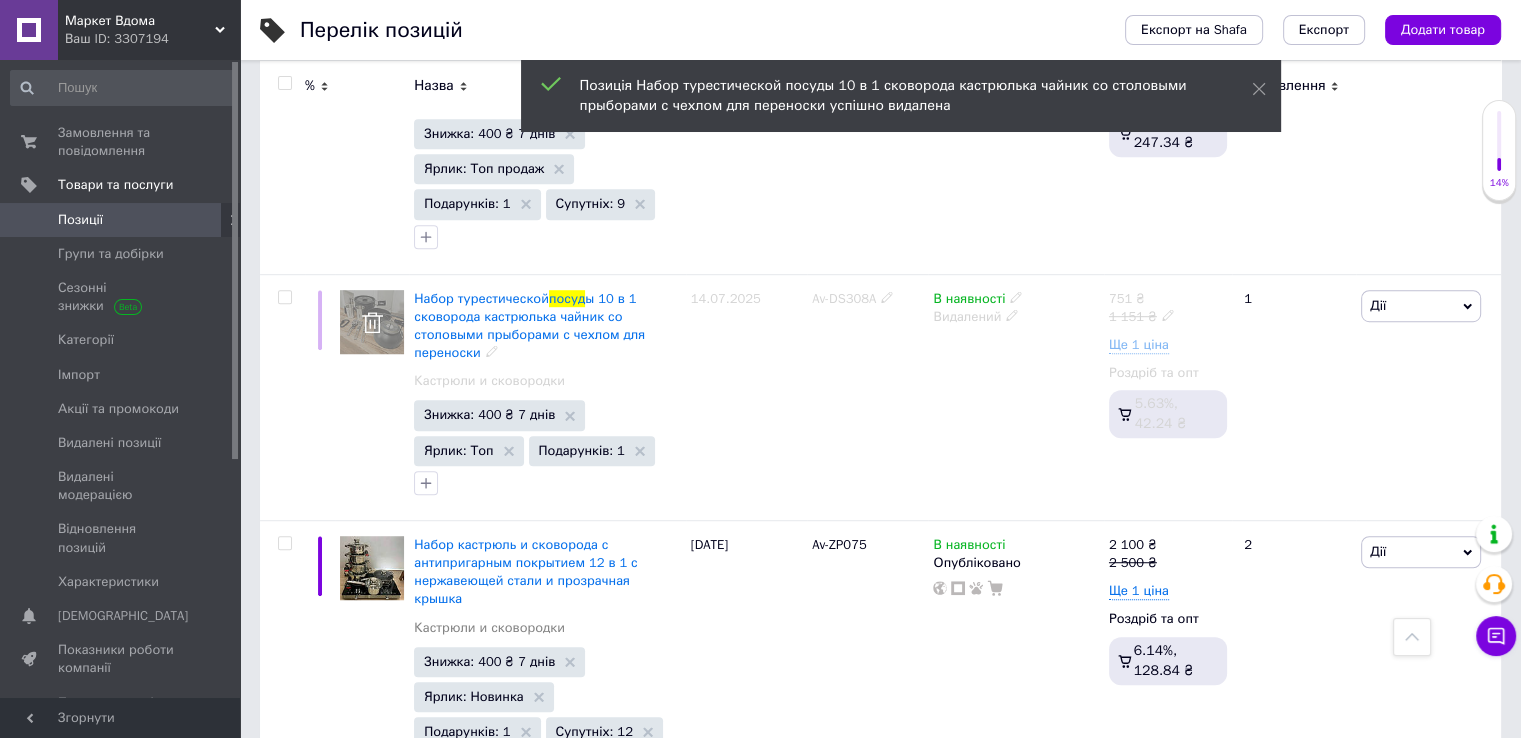 scroll, scrollTop: 1181, scrollLeft: 0, axis: vertical 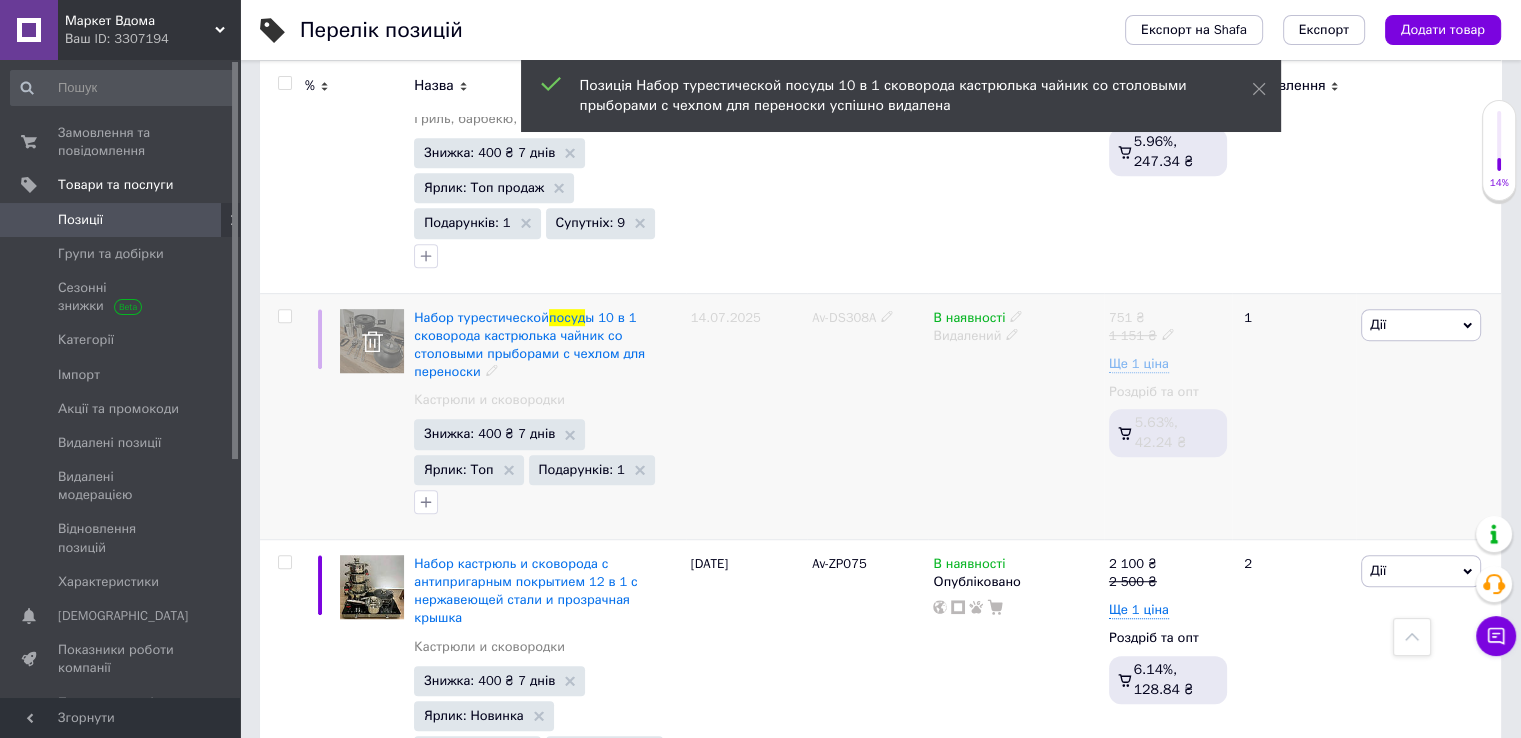 click on "Av-DS308A" at bounding box center [844, 317] 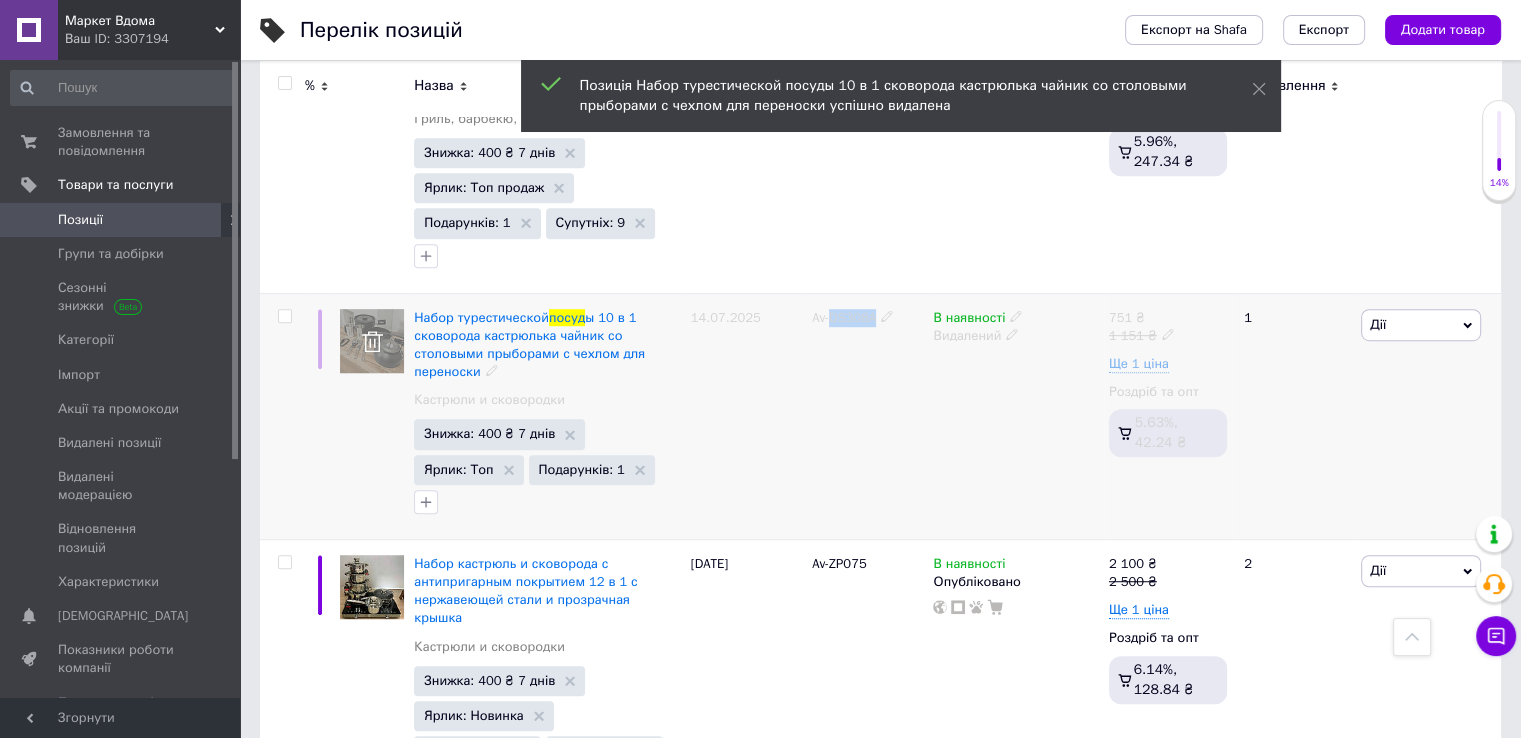 click on "Av-DS308A" at bounding box center [844, 317] 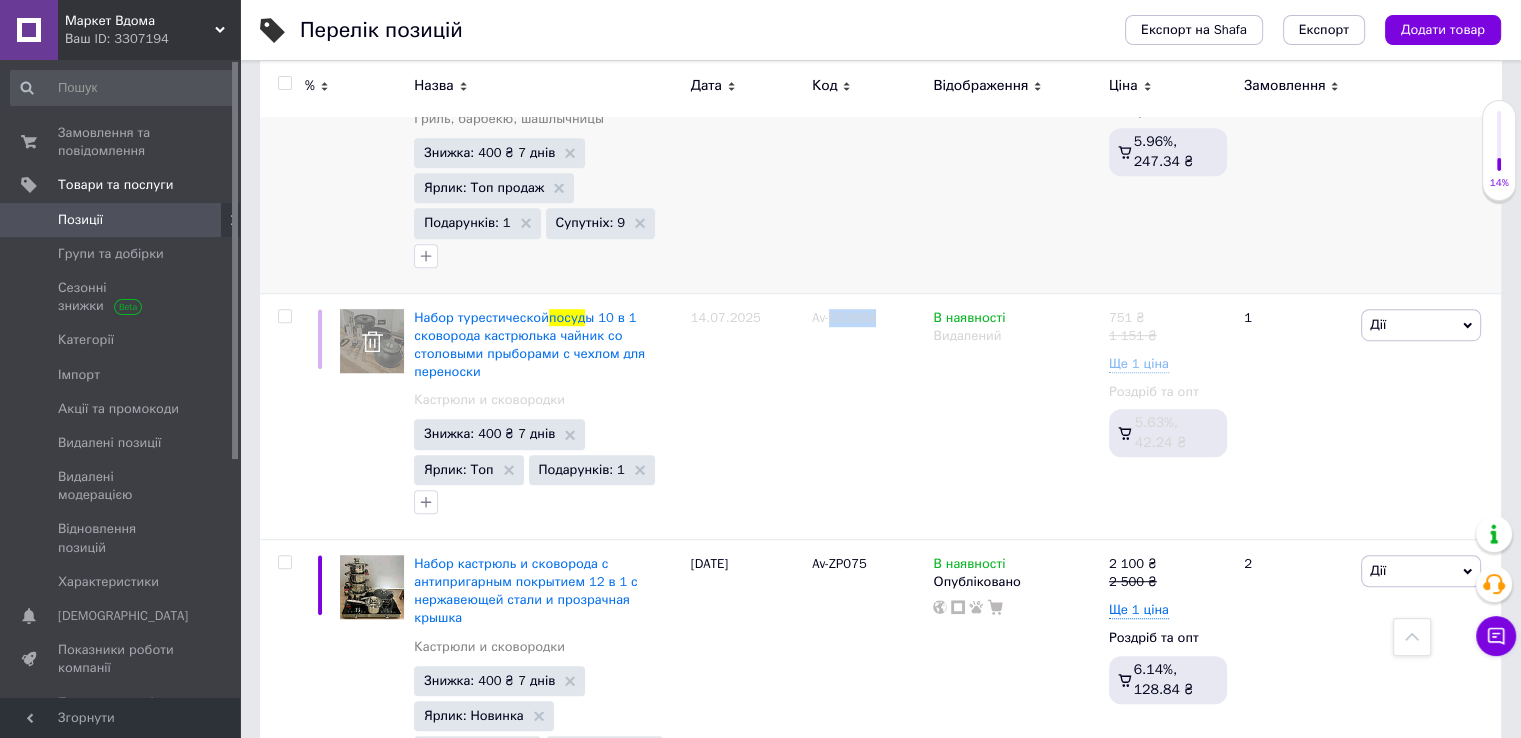 scroll, scrollTop: 781, scrollLeft: 0, axis: vertical 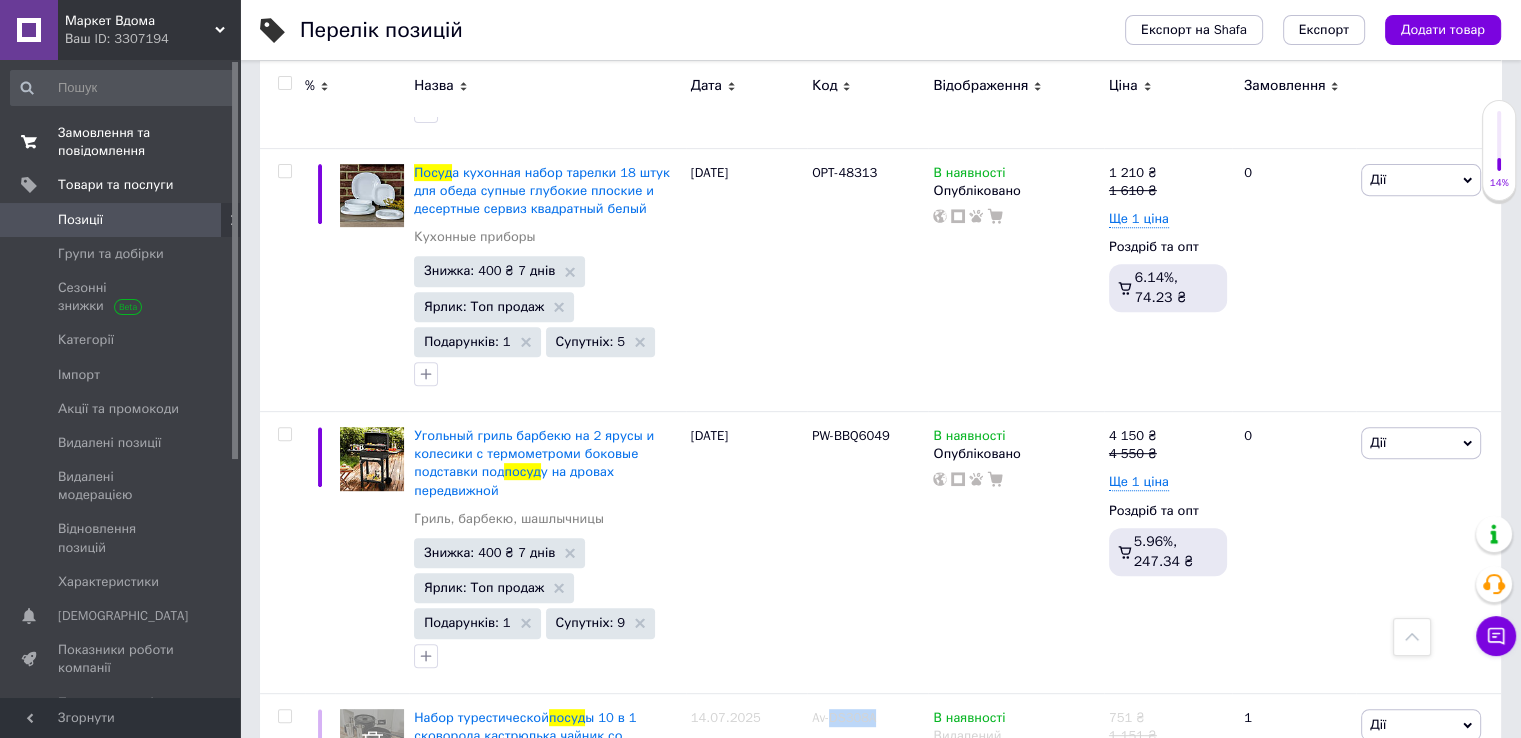 click on "Замовлення та повідомлення" at bounding box center (121, 142) 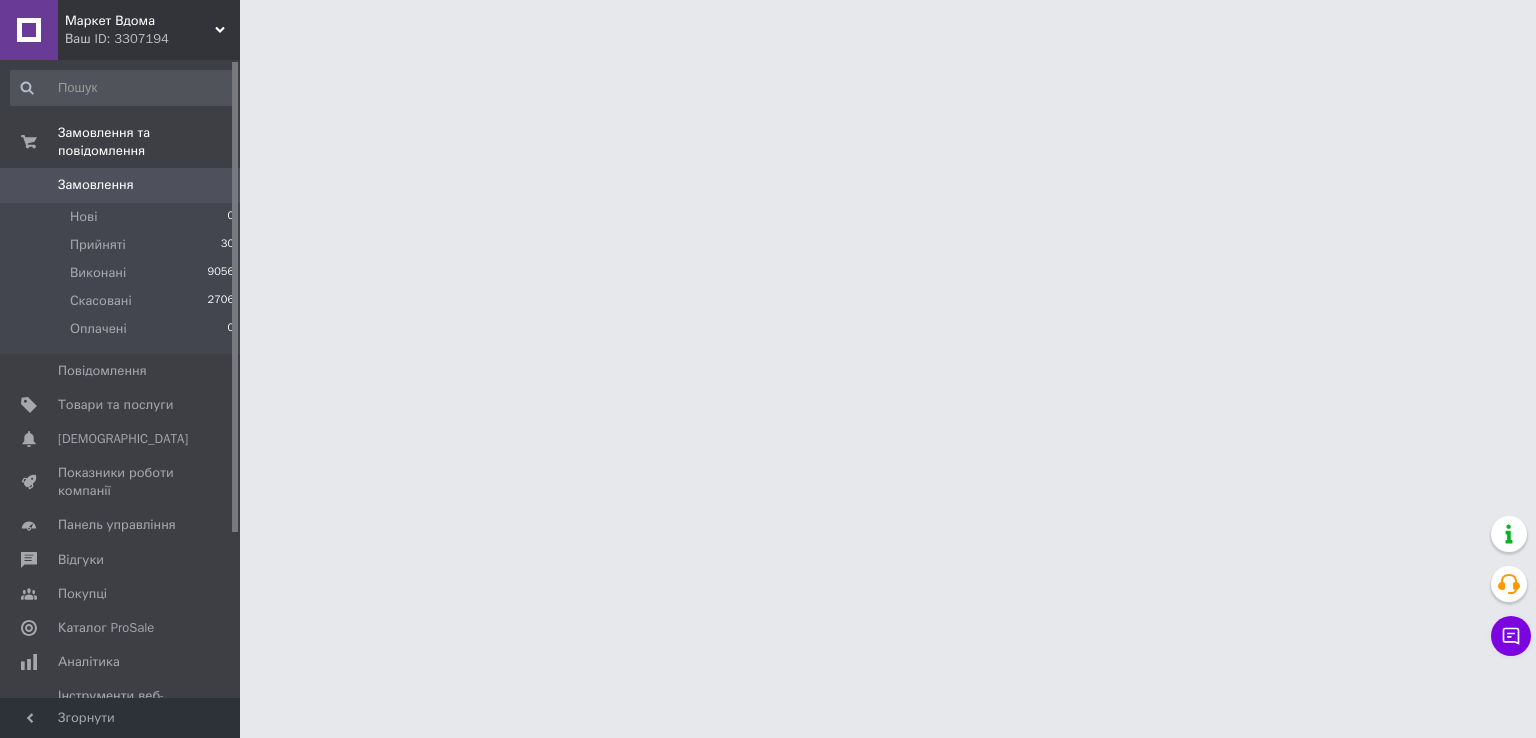 drag, startPoint x: 90, startPoint y: 221, endPoint x: 263, endPoint y: 73, distance: 227.66862 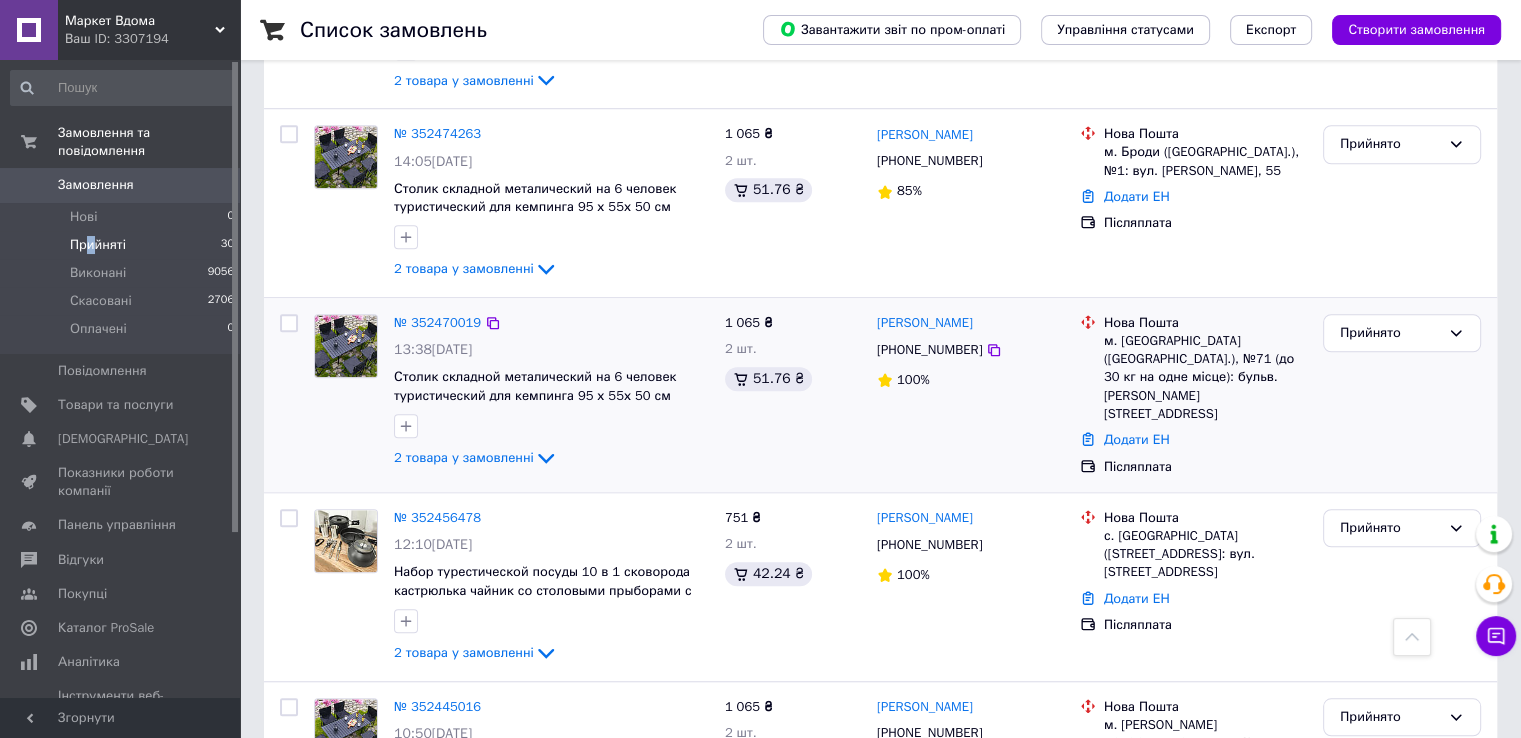scroll, scrollTop: 1500, scrollLeft: 0, axis: vertical 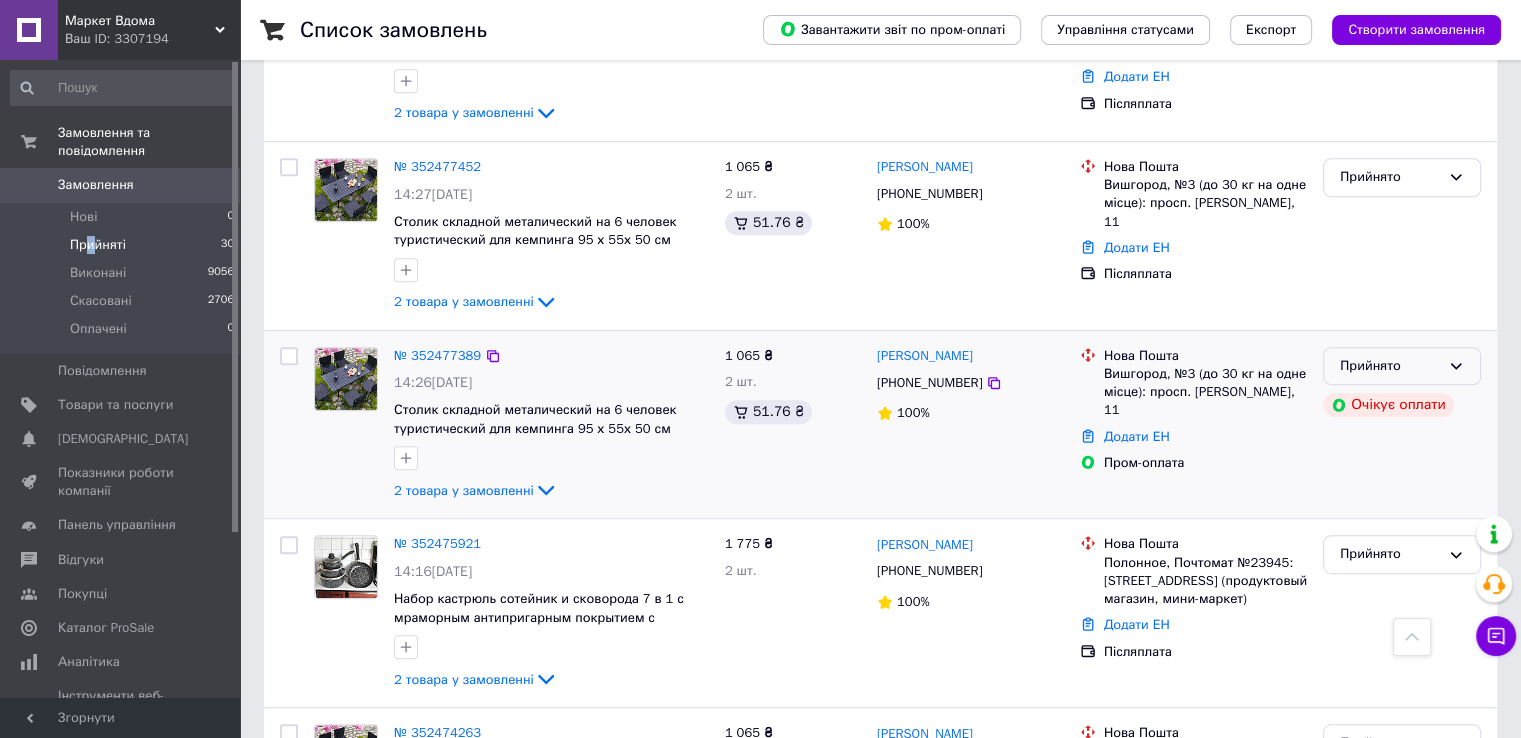 click on "Прийнято" at bounding box center [1390, 366] 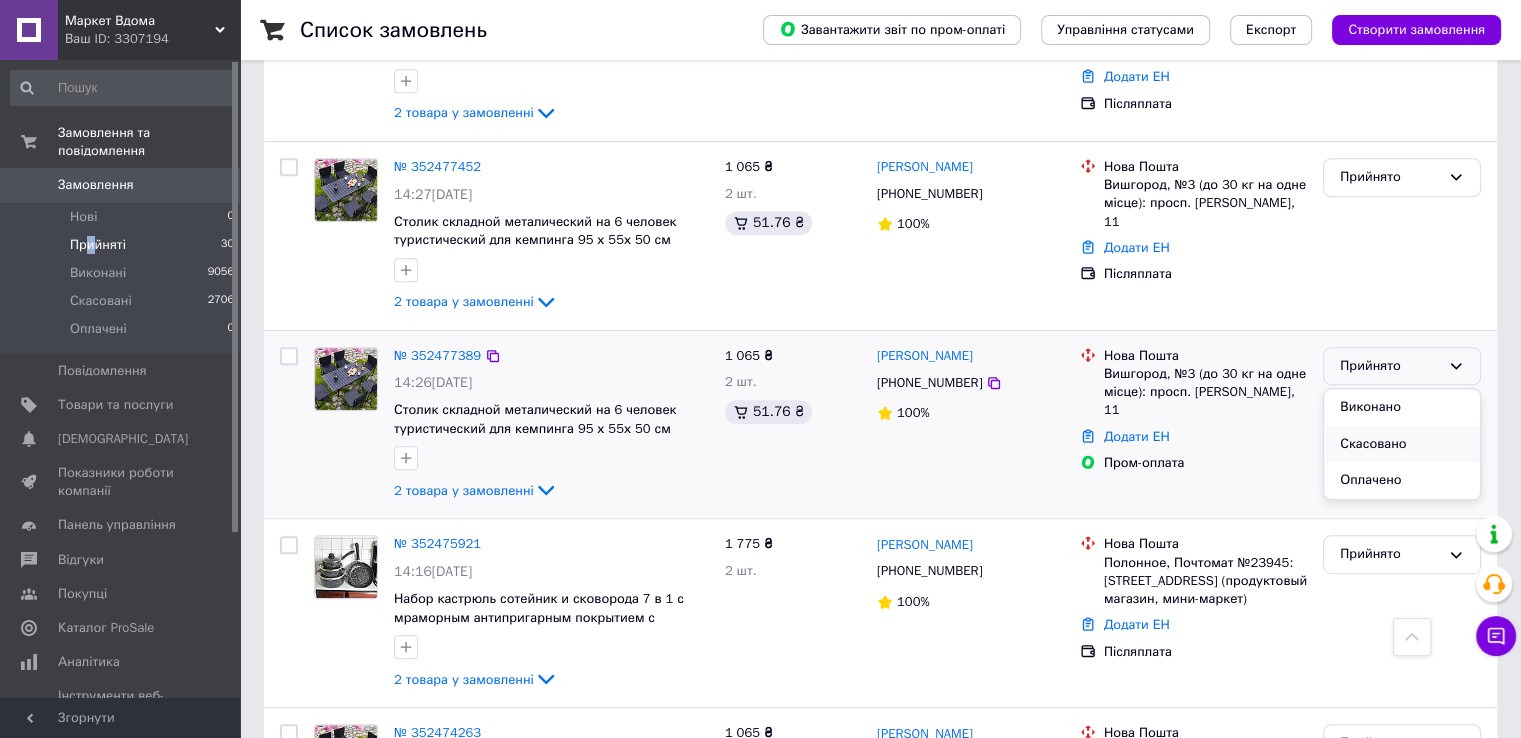 click on "Скасовано" at bounding box center [1402, 444] 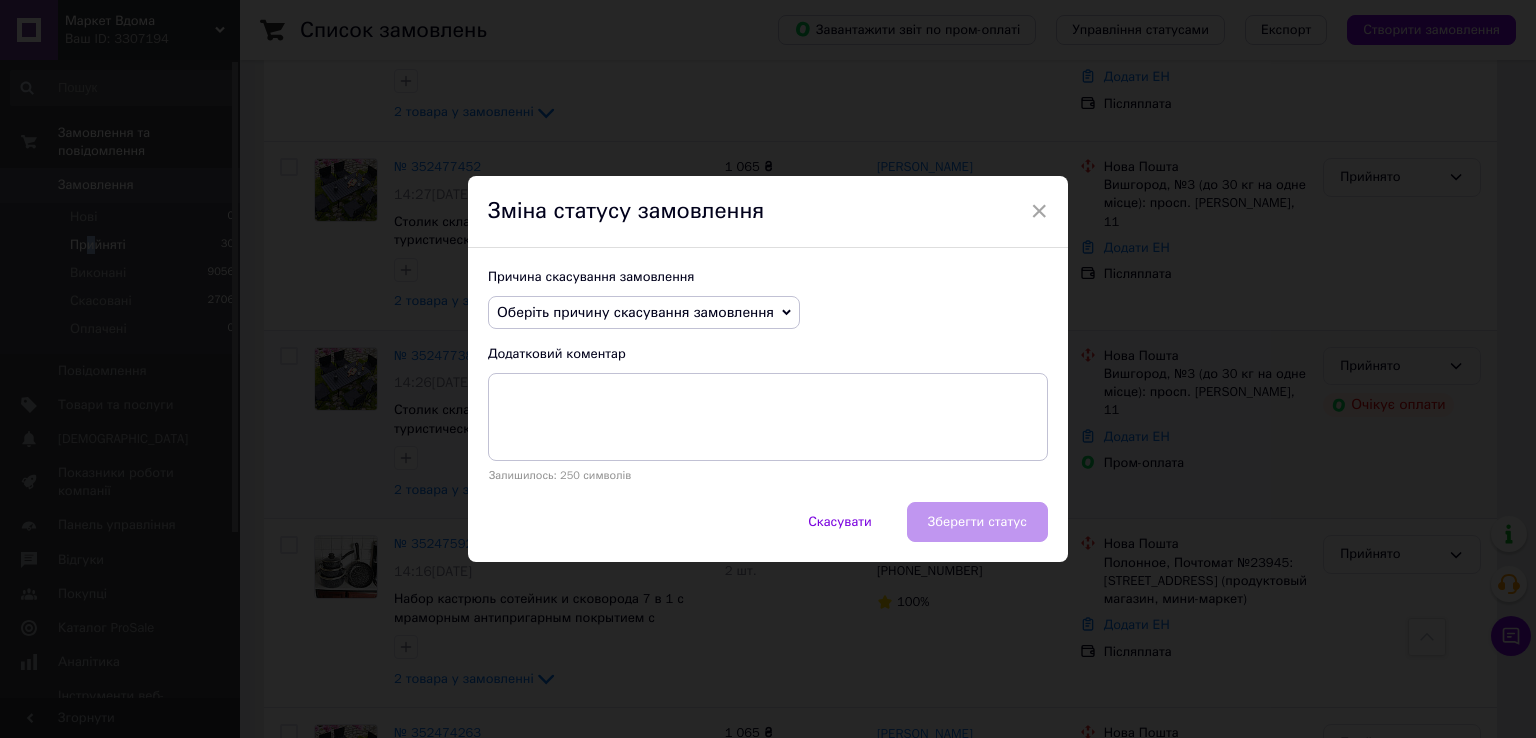 click on "Оберіть причину скасування замовлення" at bounding box center [635, 312] 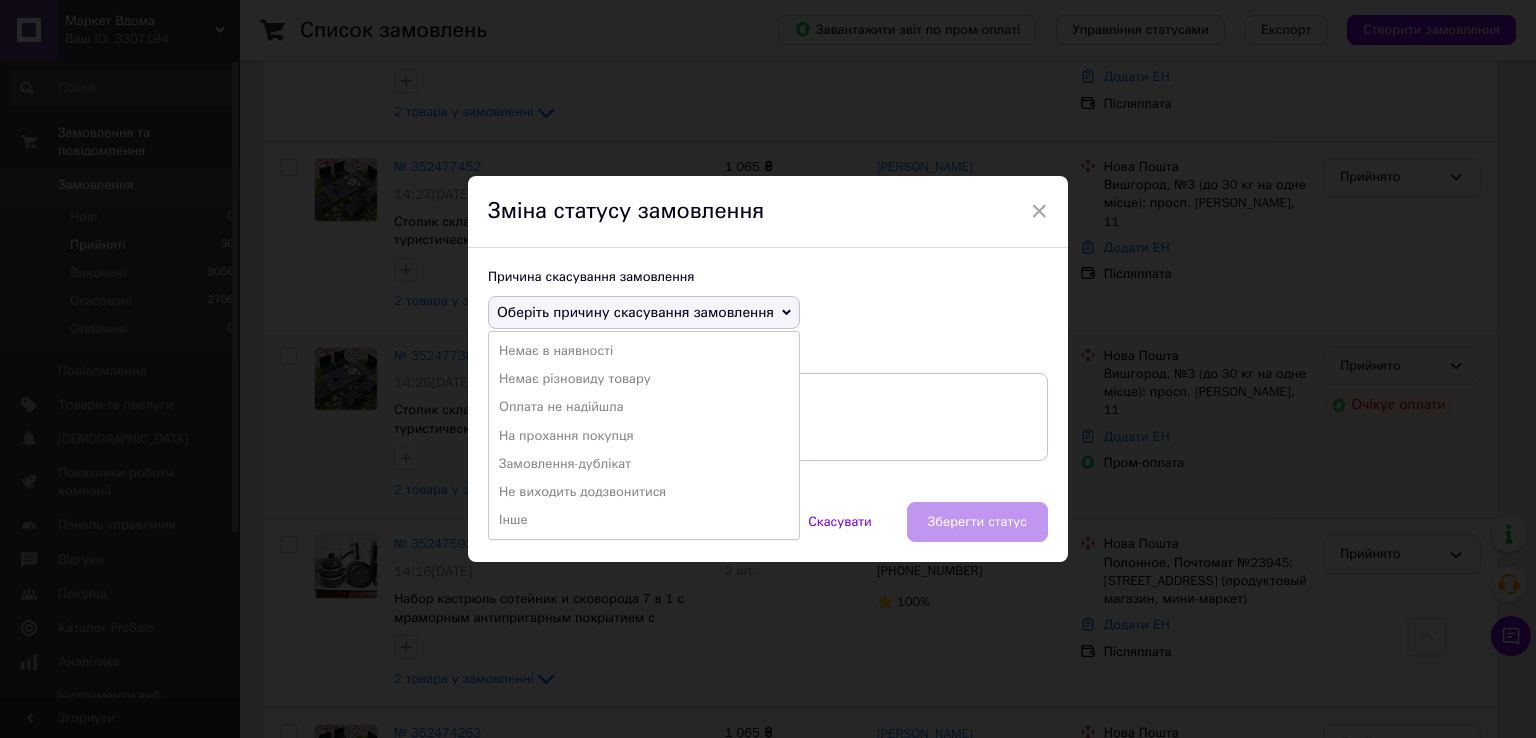 click on "Оплата не надійшла" at bounding box center [644, 407] 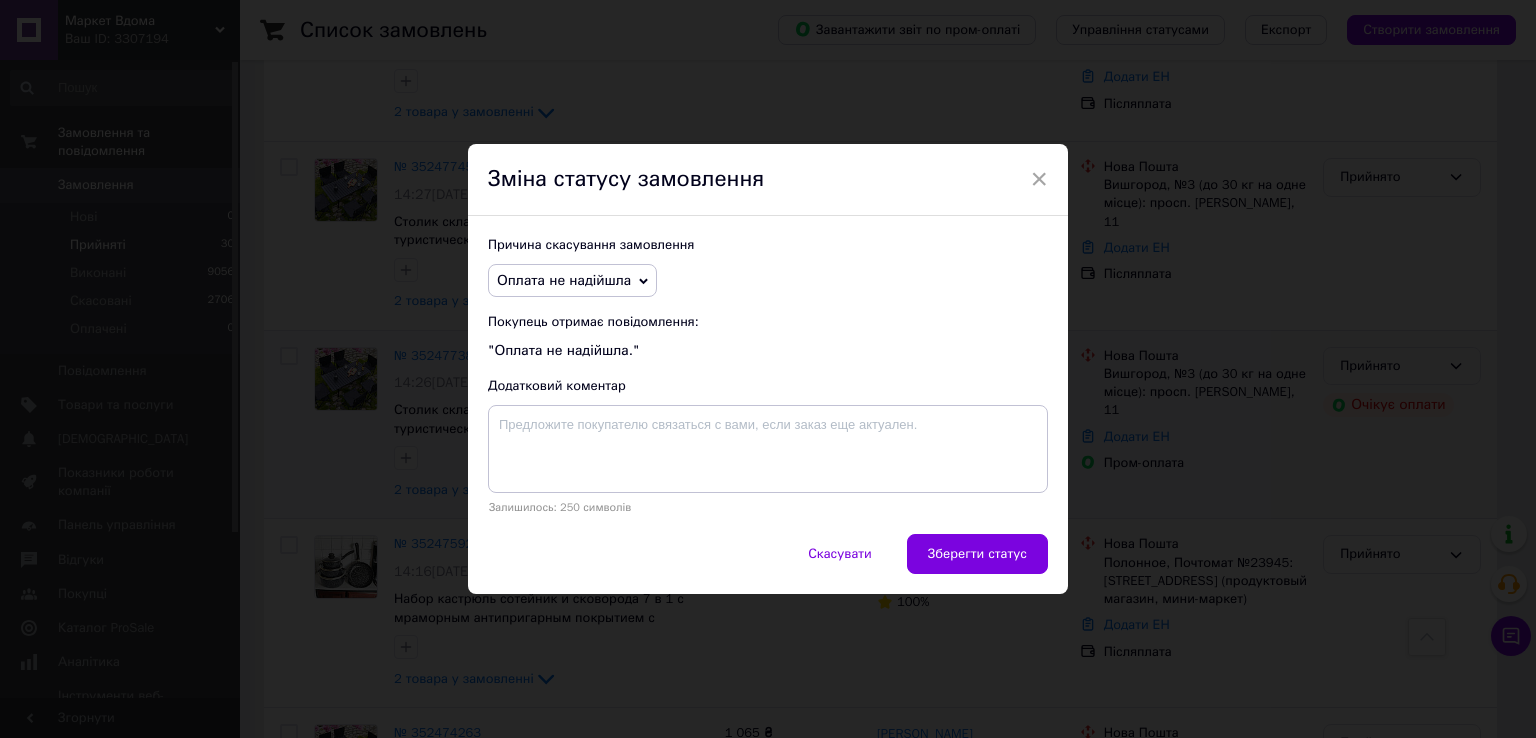 click on "Зберегти статус" at bounding box center [977, 554] 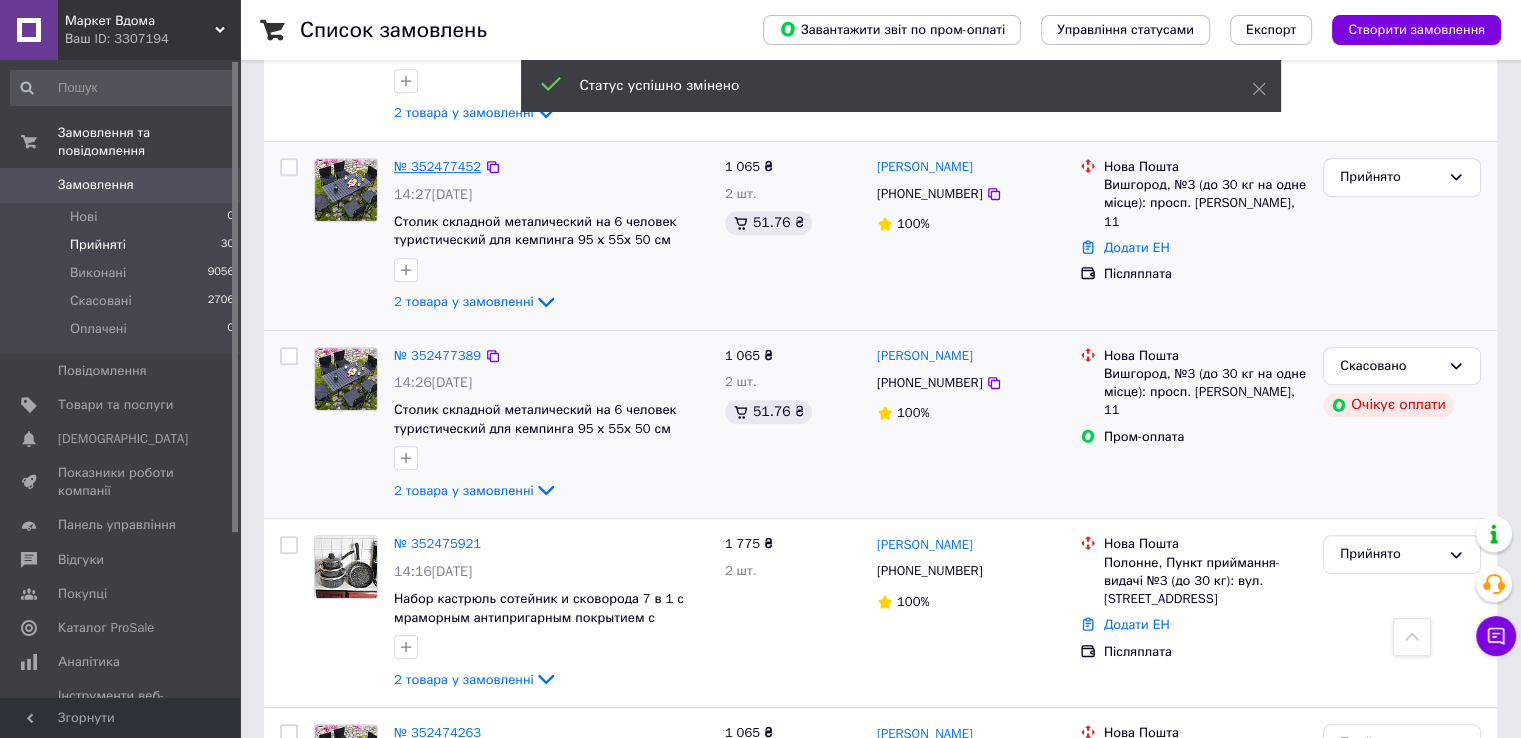 click on "№ 352477452" at bounding box center [437, 166] 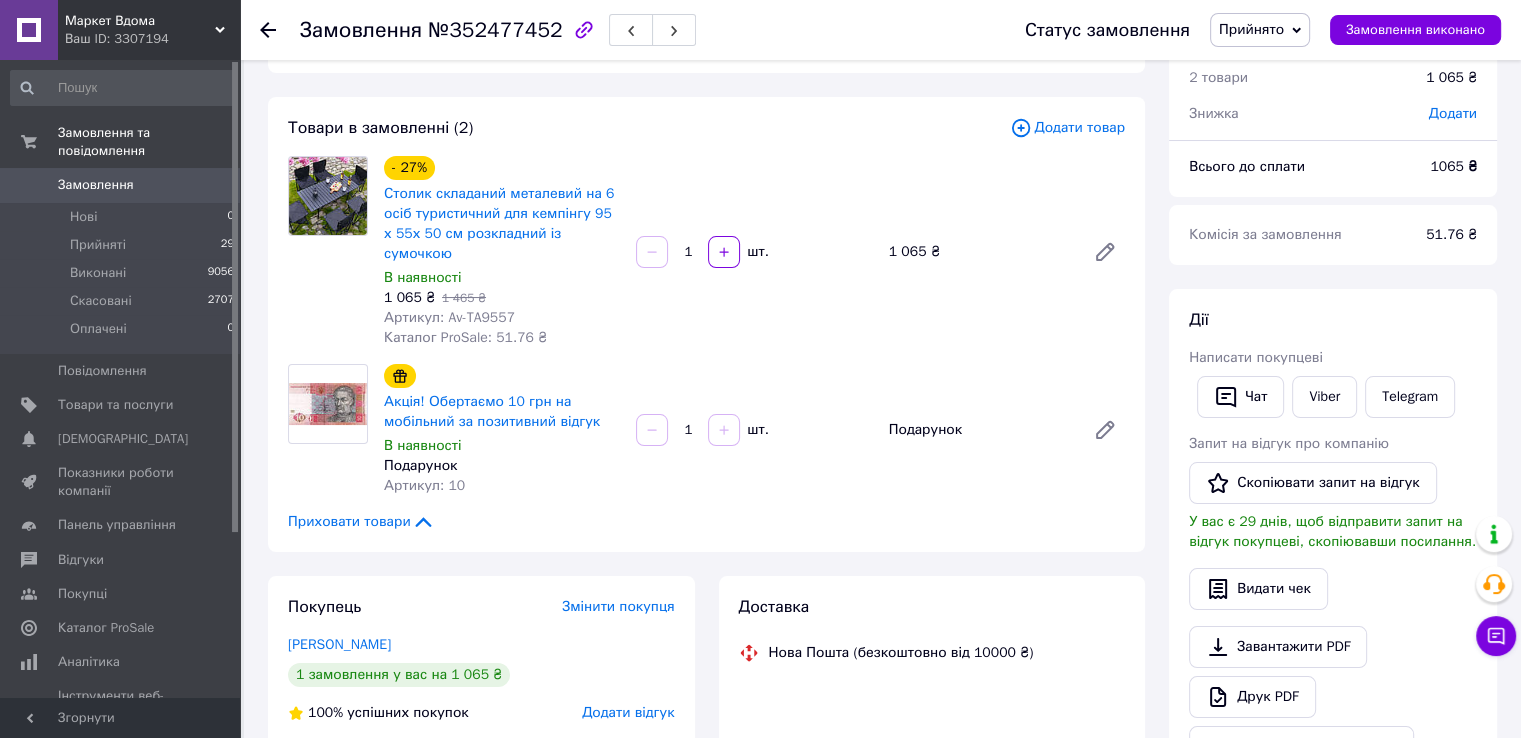 scroll, scrollTop: 400, scrollLeft: 0, axis: vertical 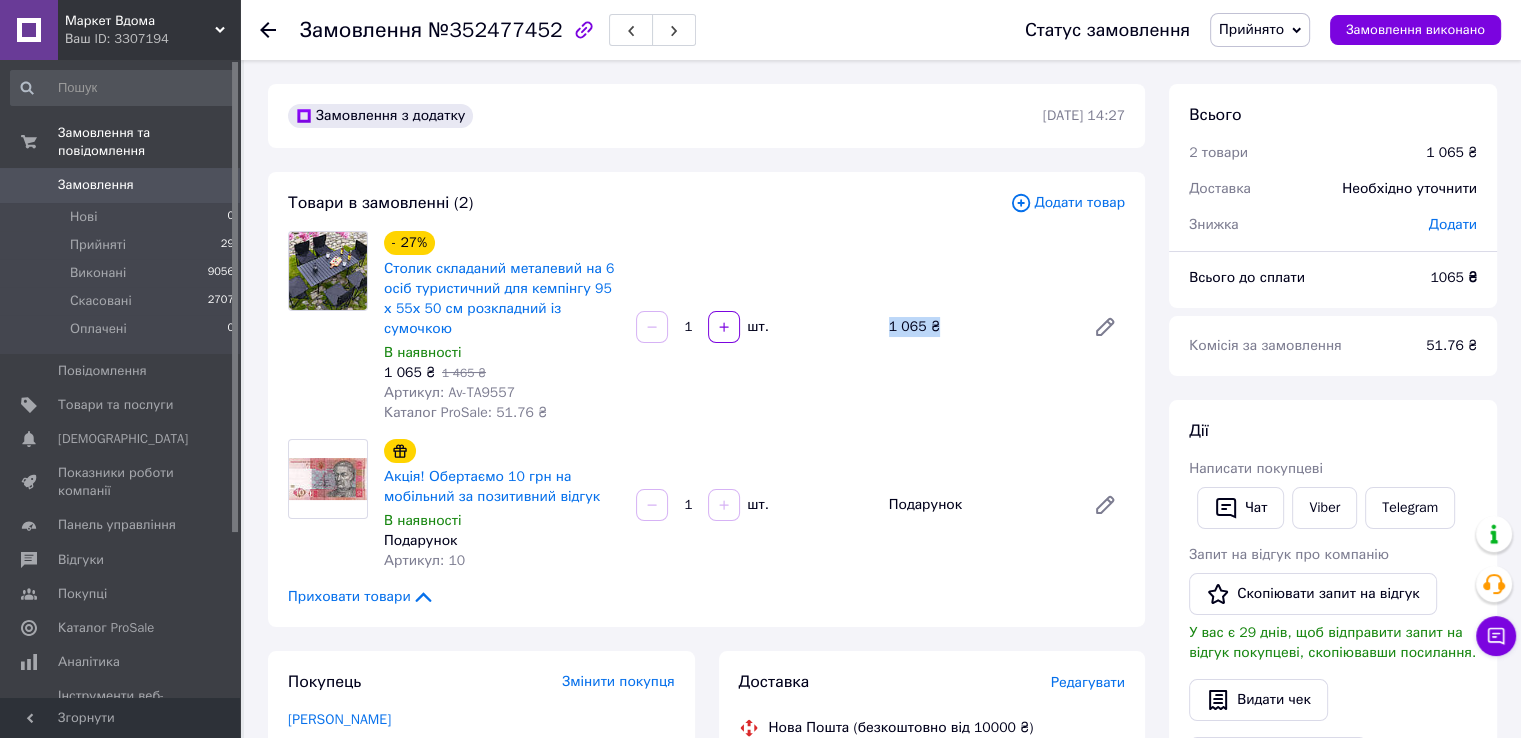 drag, startPoint x: 876, startPoint y: 309, endPoint x: 974, endPoint y: 300, distance: 98.4124 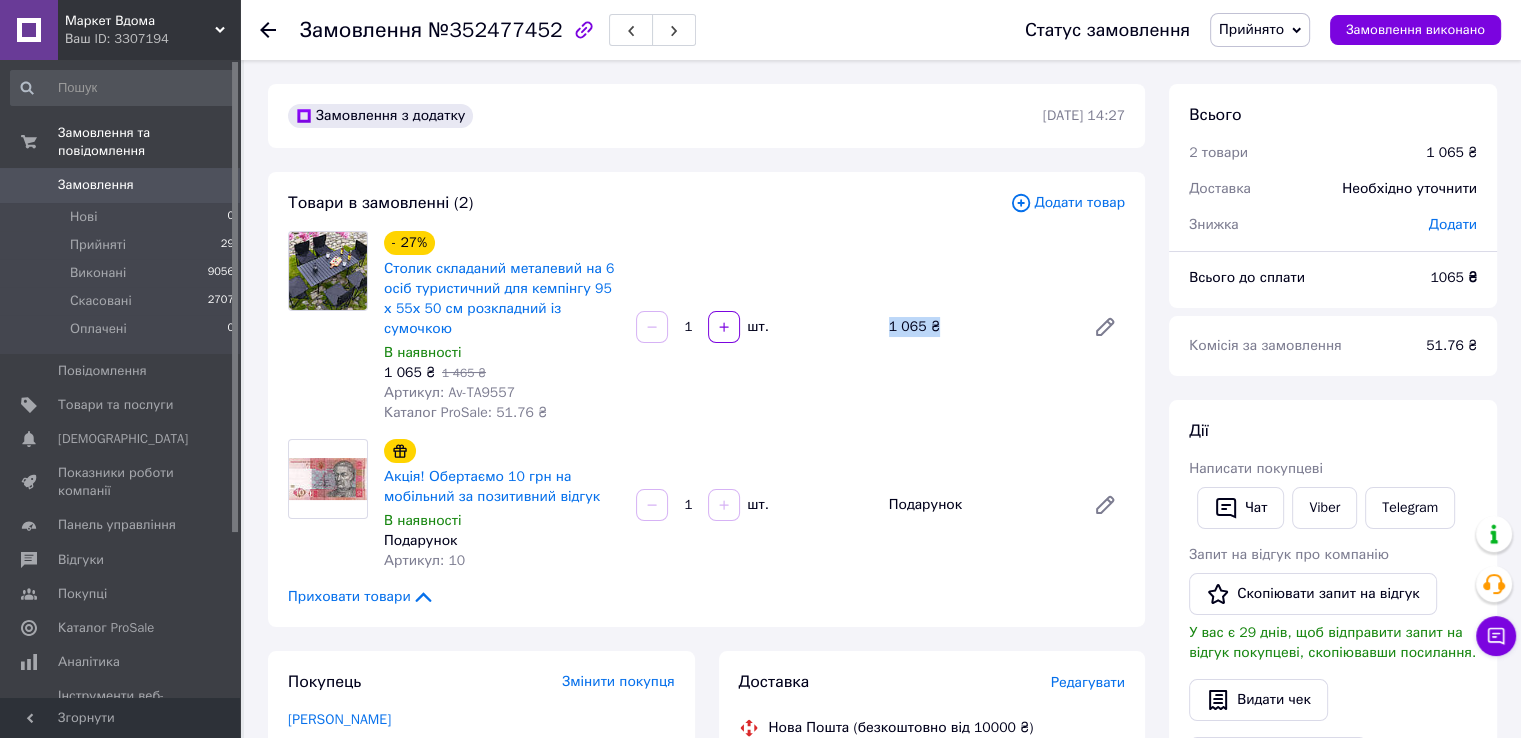 drag, startPoint x: 963, startPoint y: 318, endPoint x: 861, endPoint y: 305, distance: 102.825096 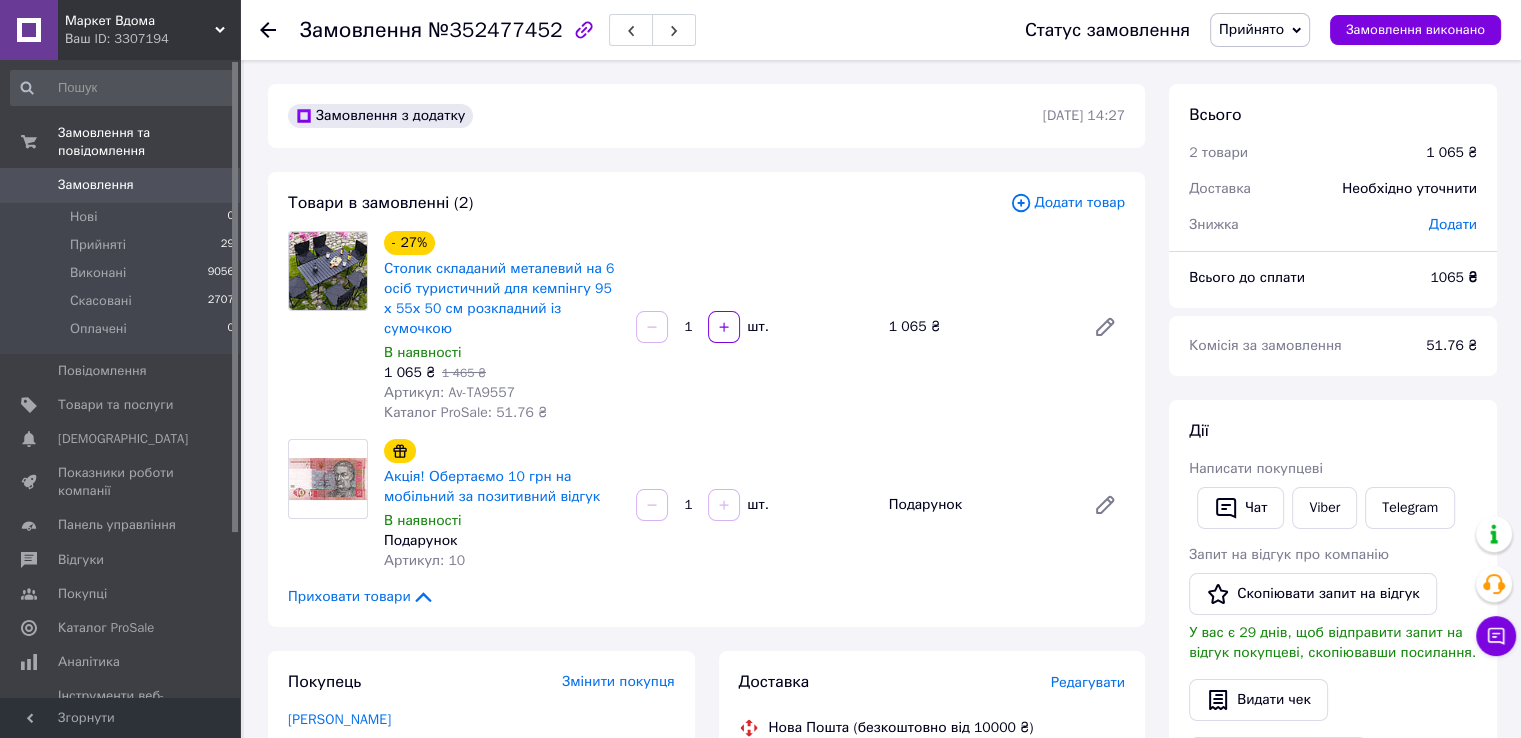 click on "1   шт." at bounding box center [754, 327] 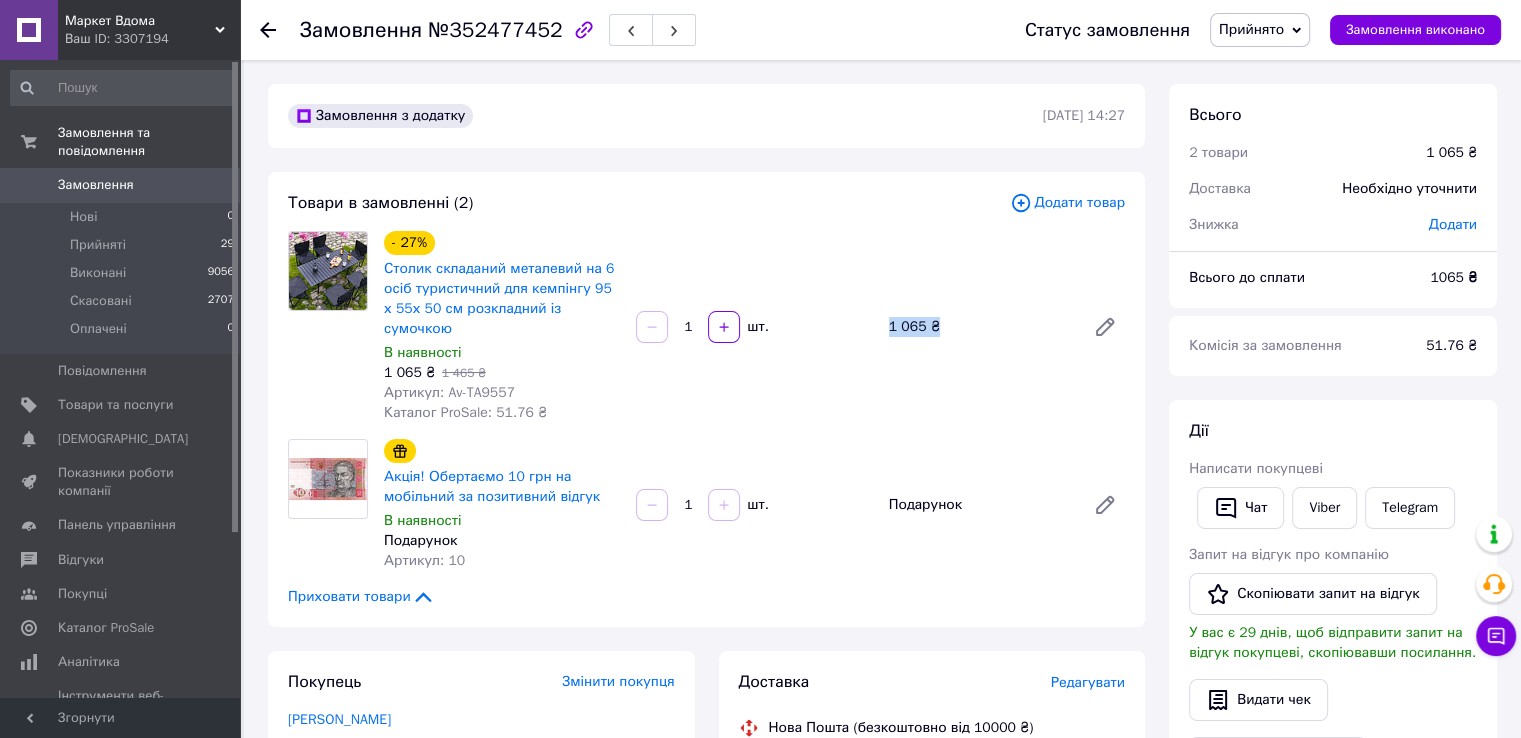 drag, startPoint x: 877, startPoint y: 308, endPoint x: 940, endPoint y: 309, distance: 63.007935 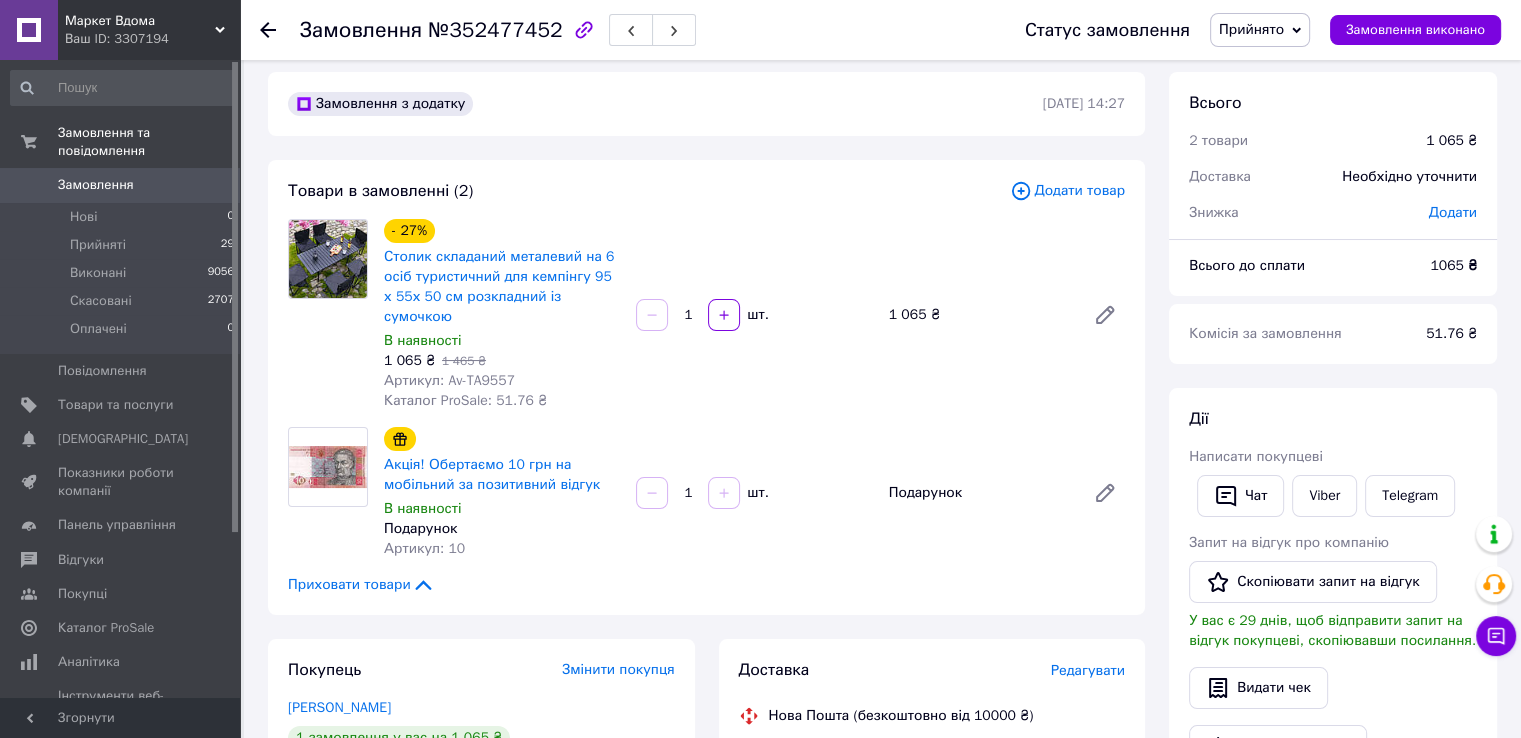 scroll, scrollTop: 0, scrollLeft: 0, axis: both 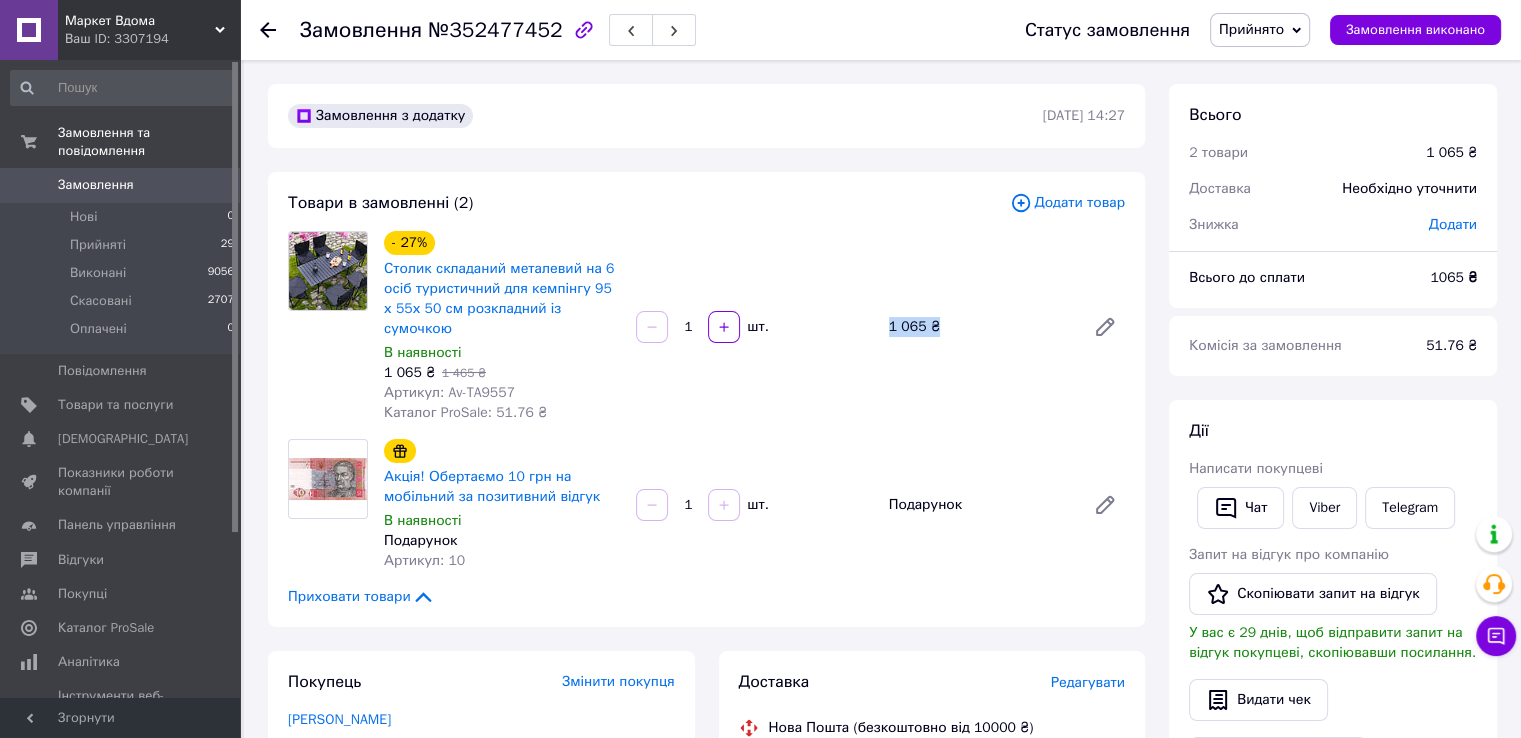 click on "- 27% Столик складаний металевий на 6 осіб туристичний для кемпінгу 95 х 55х 50 см розкладний із сумочкою В наявності 1 065 ₴   1 465 ₴ Артикул: Av-TA9557 Каталог ProSale: 51.76 ₴  1   шт. 1 065 ₴" at bounding box center [754, 327] 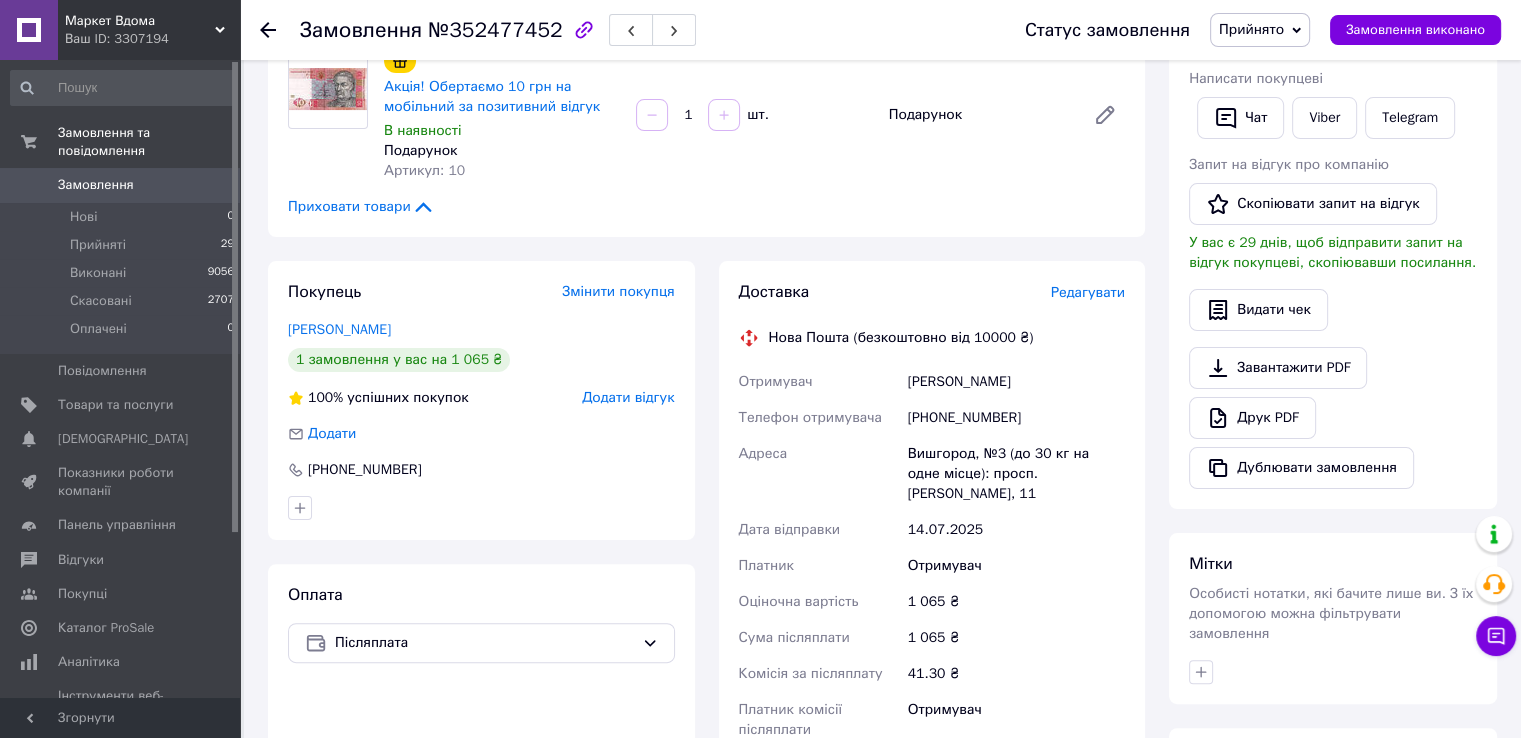 scroll, scrollTop: 400, scrollLeft: 0, axis: vertical 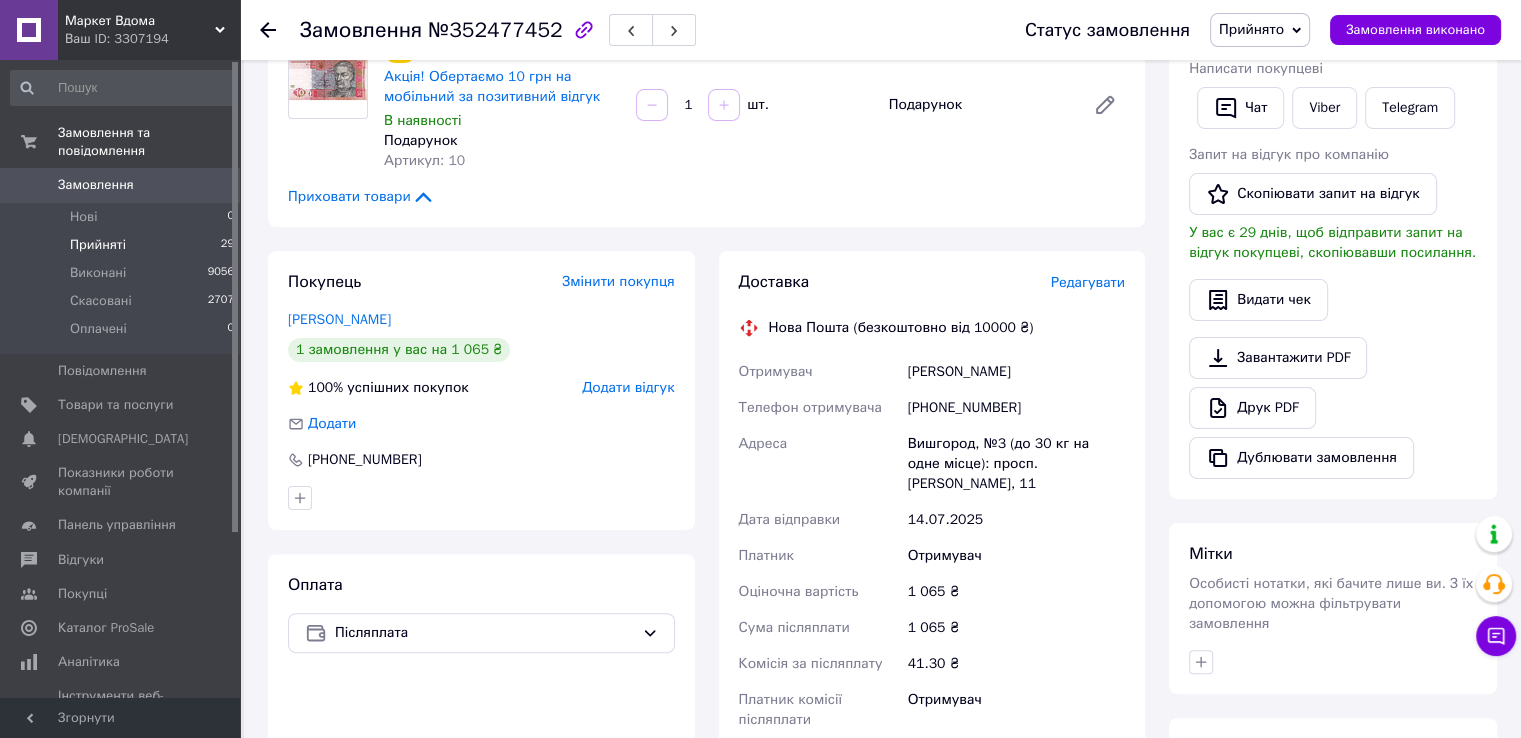 click on "Прийняті 29" at bounding box center [123, 245] 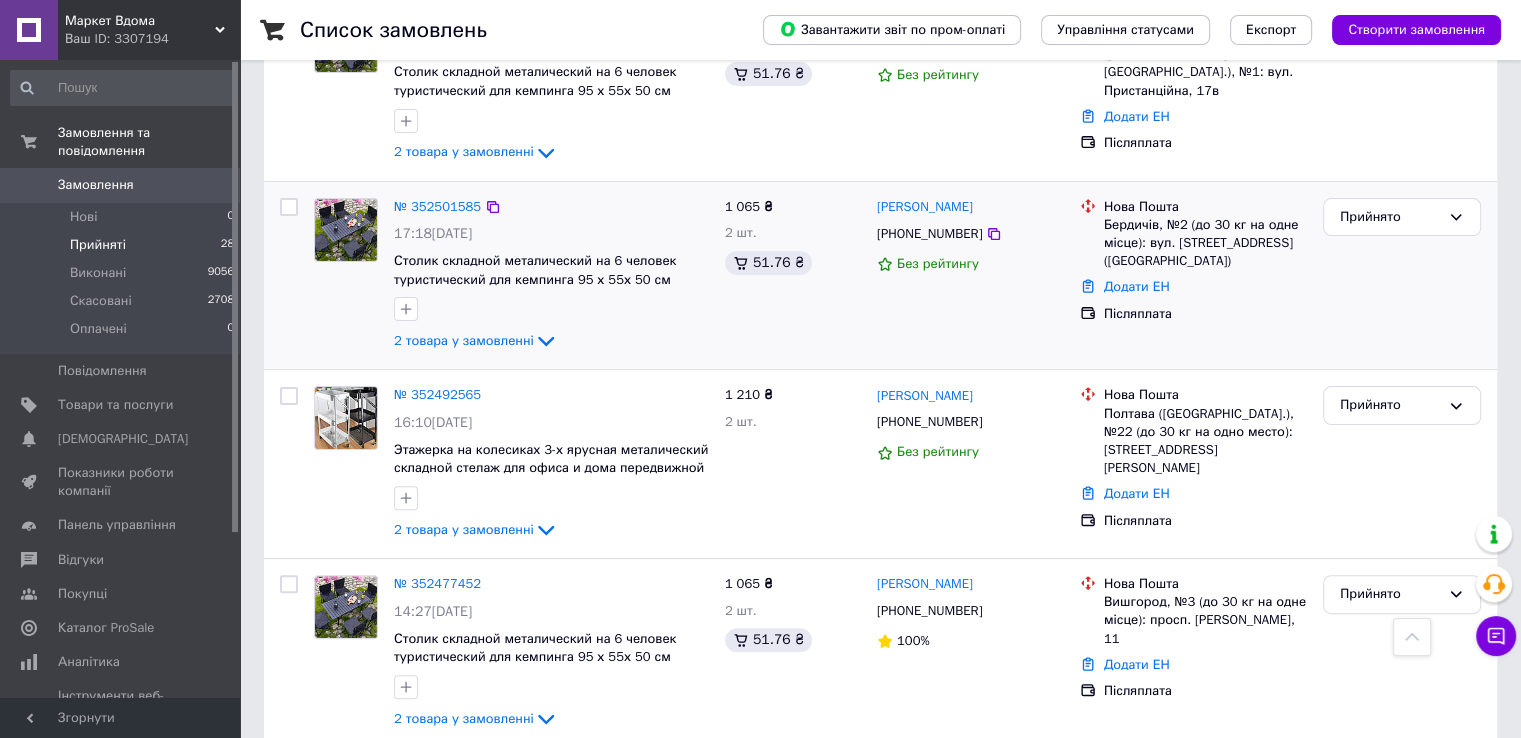 scroll, scrollTop: 600, scrollLeft: 0, axis: vertical 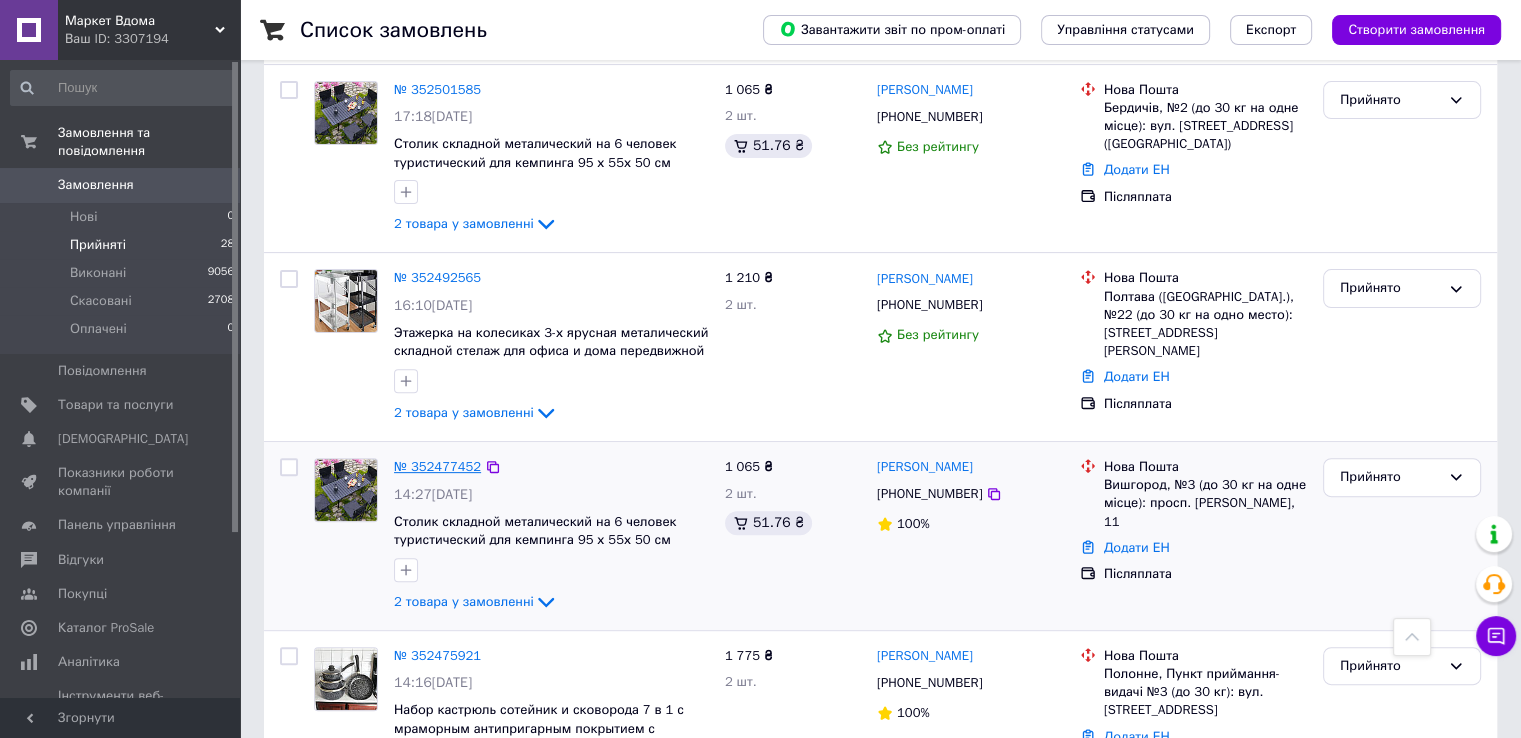 click on "№ 352477452" at bounding box center (437, 466) 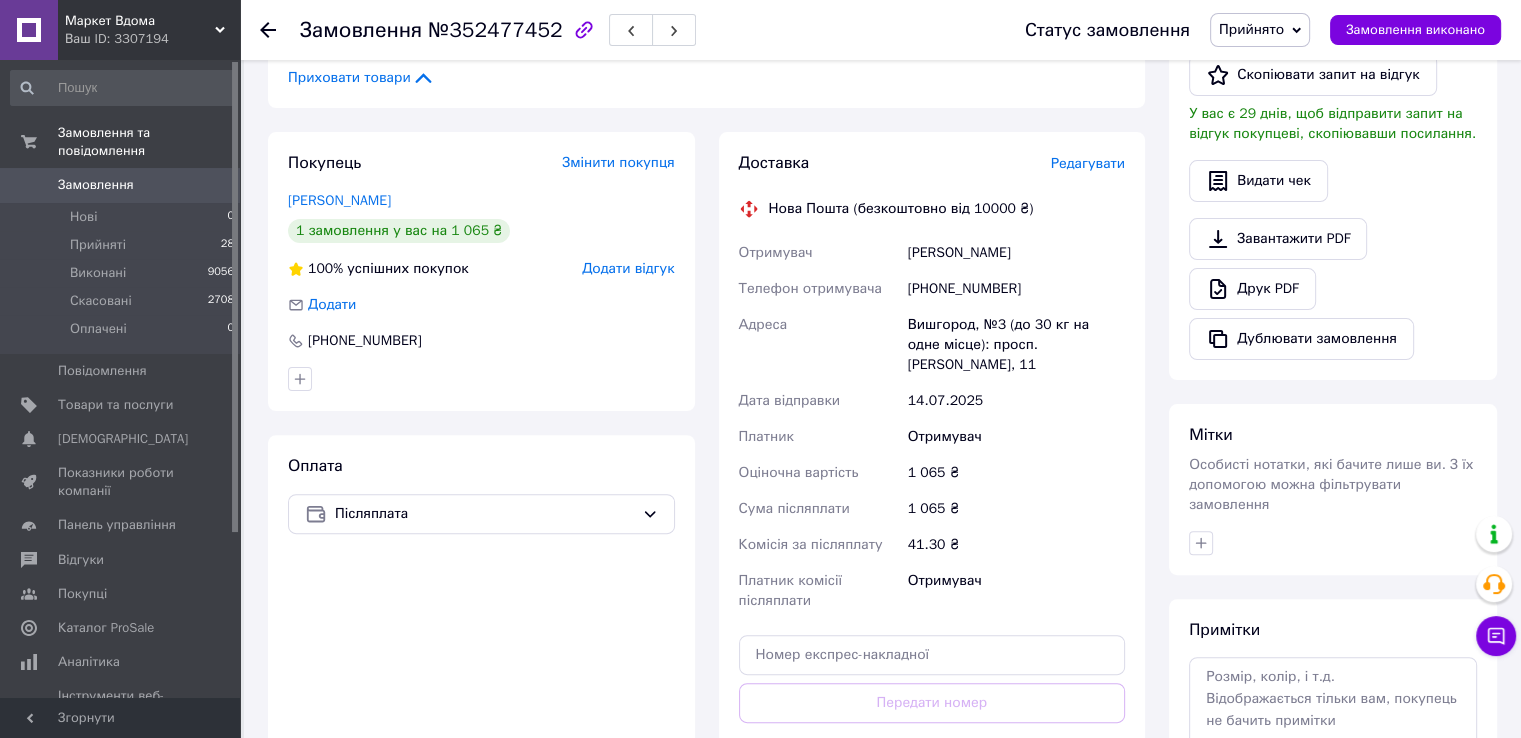 scroll, scrollTop: 311, scrollLeft: 0, axis: vertical 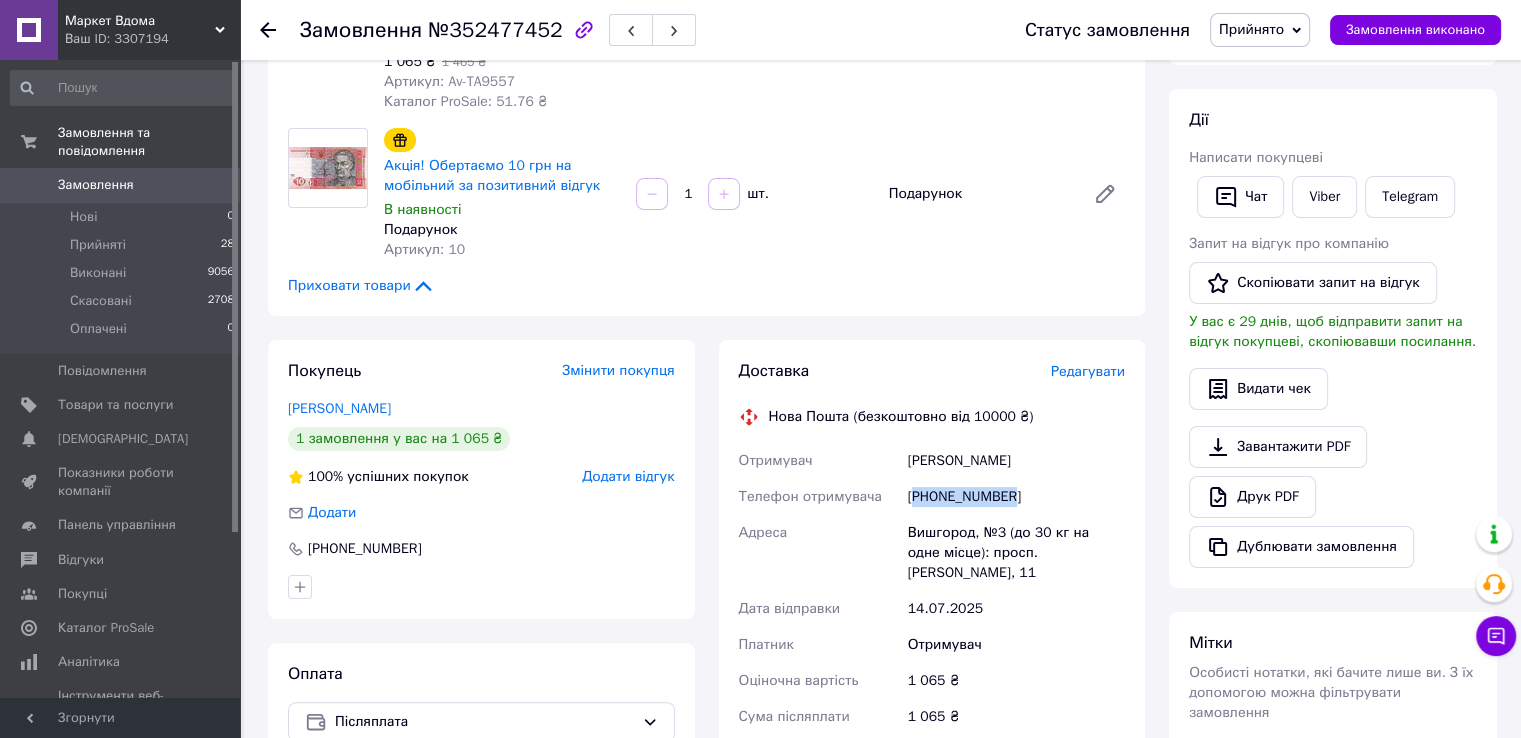 drag, startPoint x: 914, startPoint y: 477, endPoint x: 1004, endPoint y: 479, distance: 90.02222 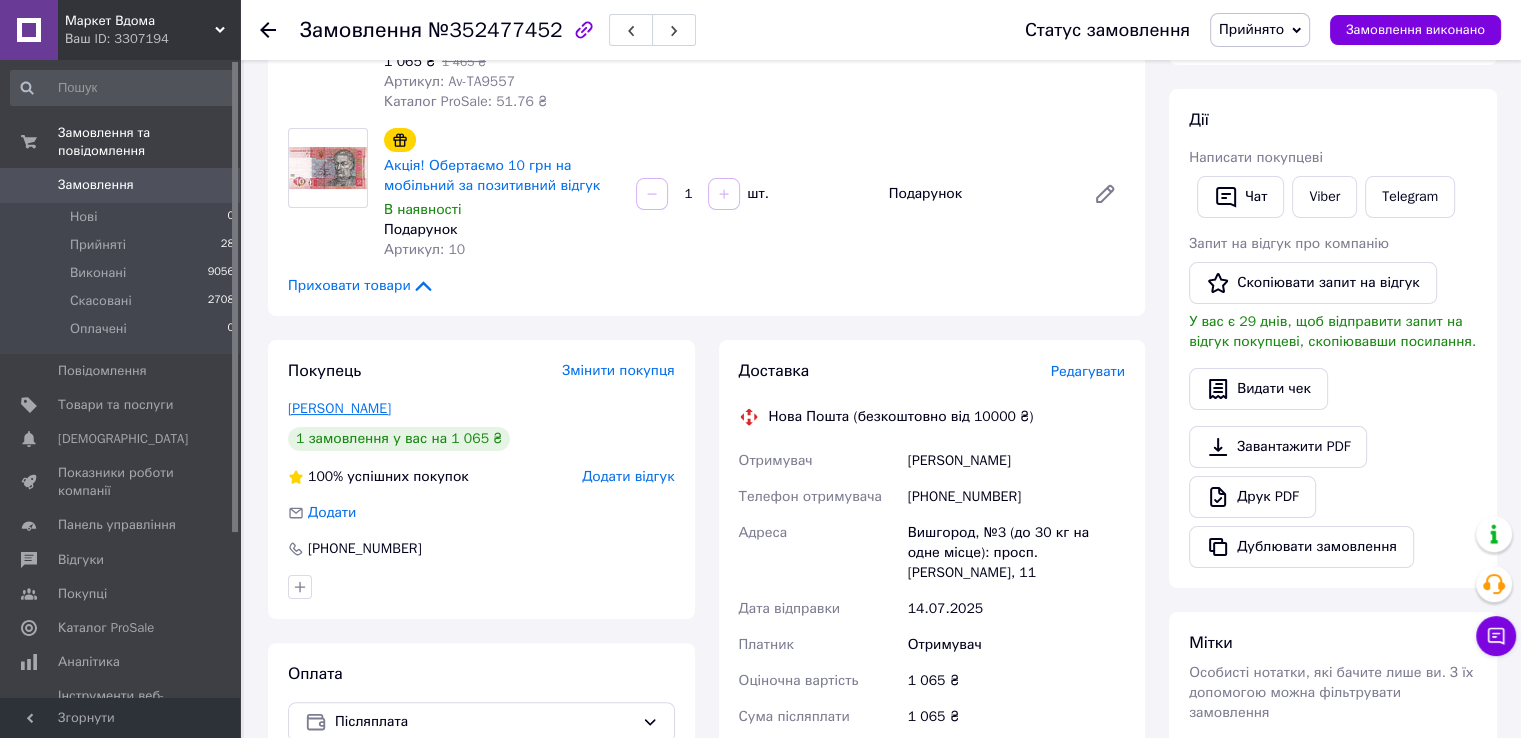 click on "Левченко Ярослав" at bounding box center [339, 408] 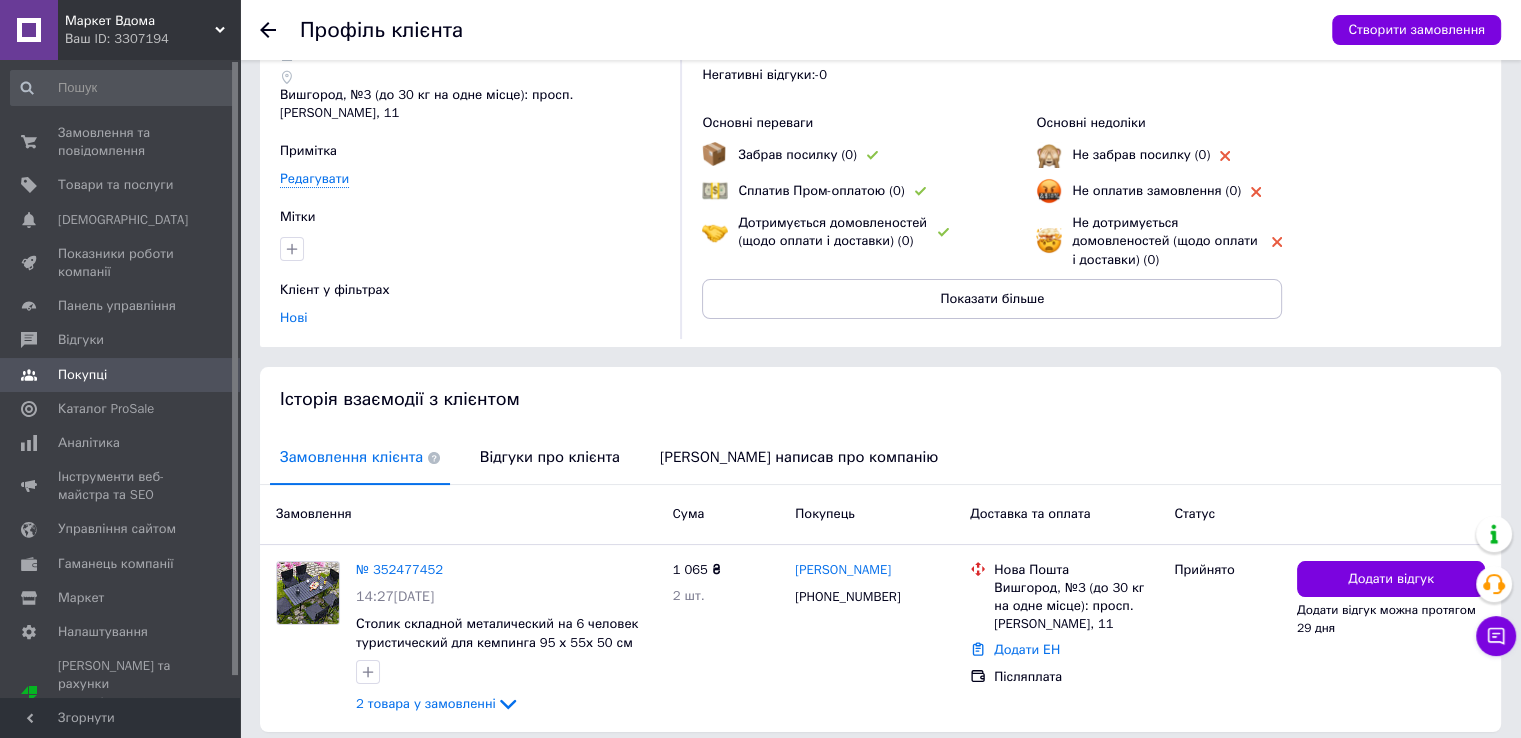 scroll, scrollTop: 170, scrollLeft: 0, axis: vertical 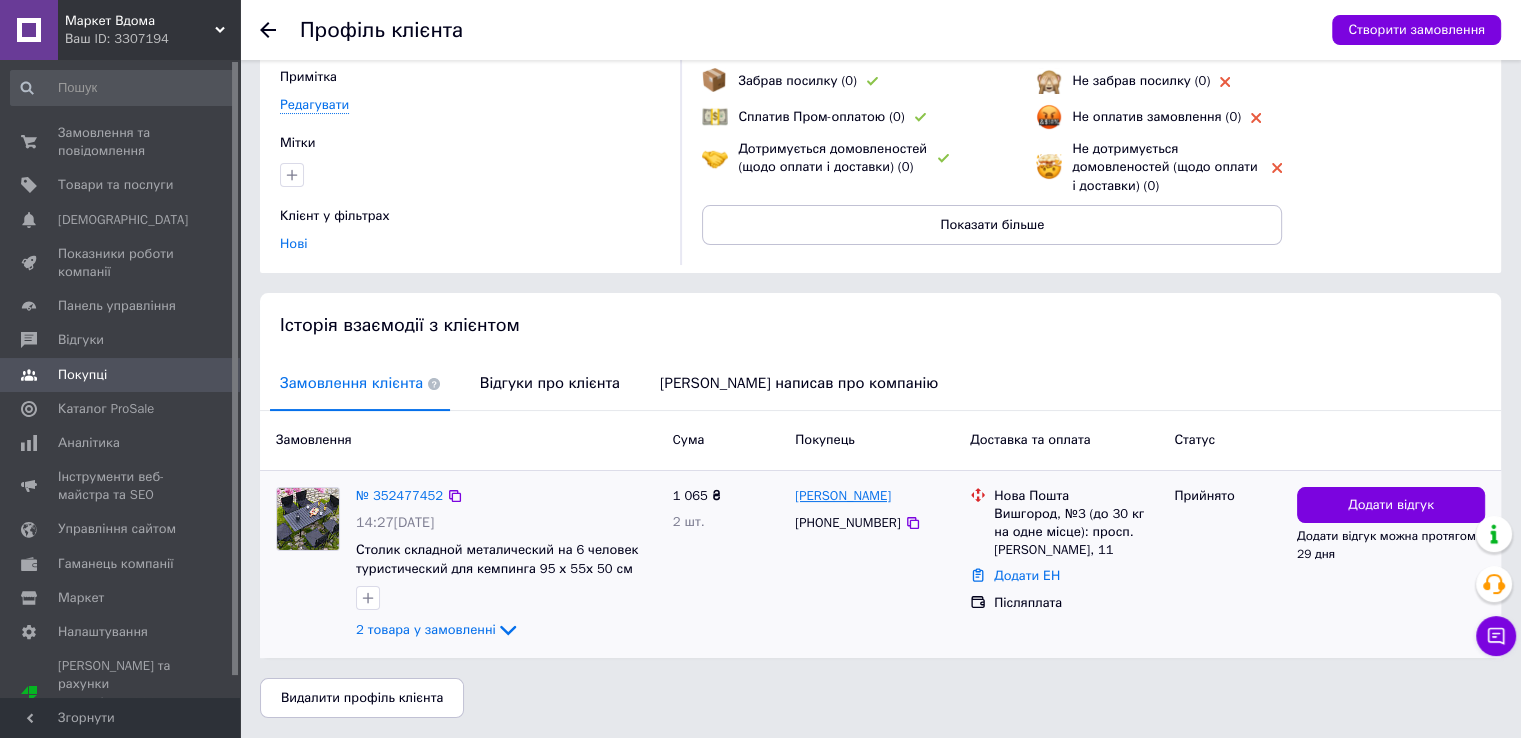 click on "[PERSON_NAME]" at bounding box center (843, 496) 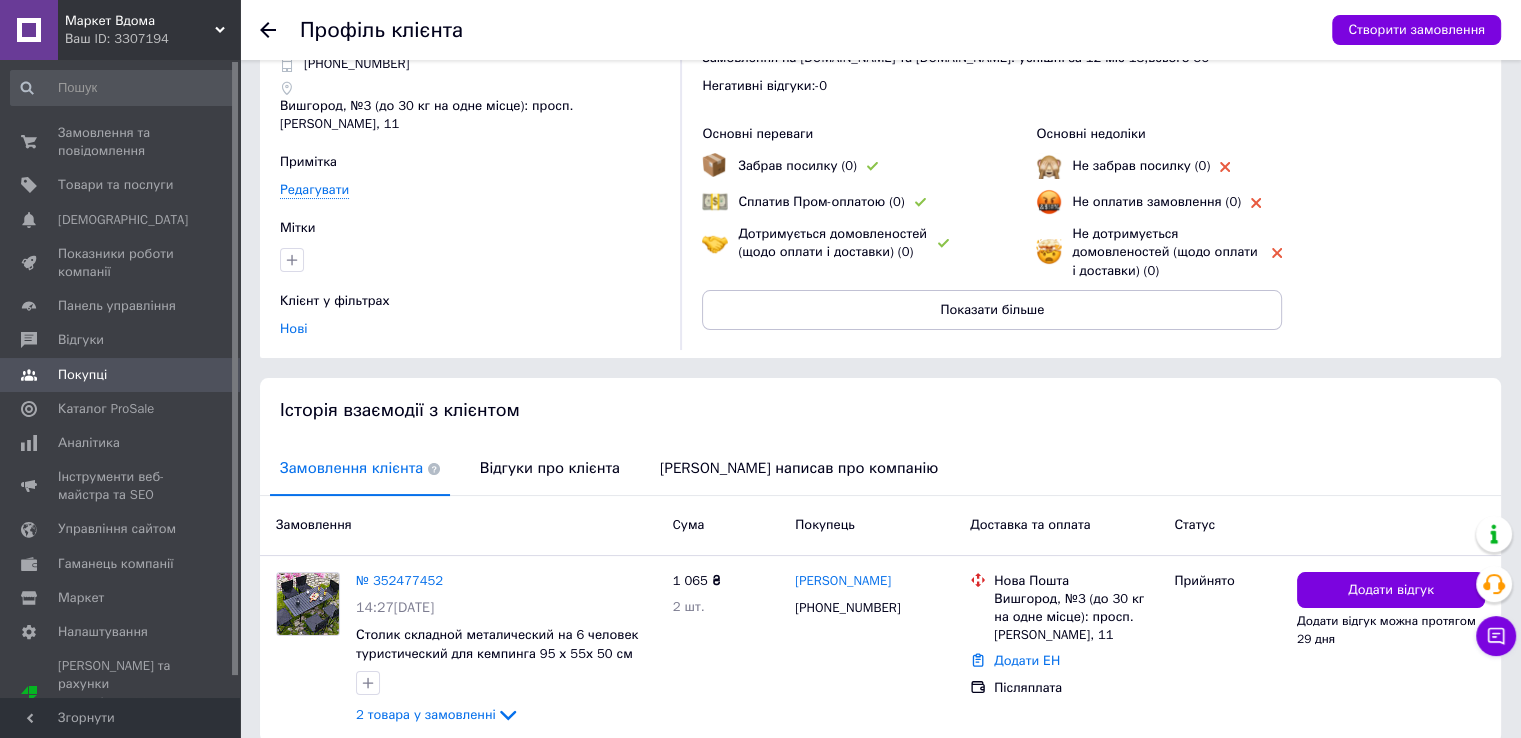 scroll, scrollTop: 170, scrollLeft: 0, axis: vertical 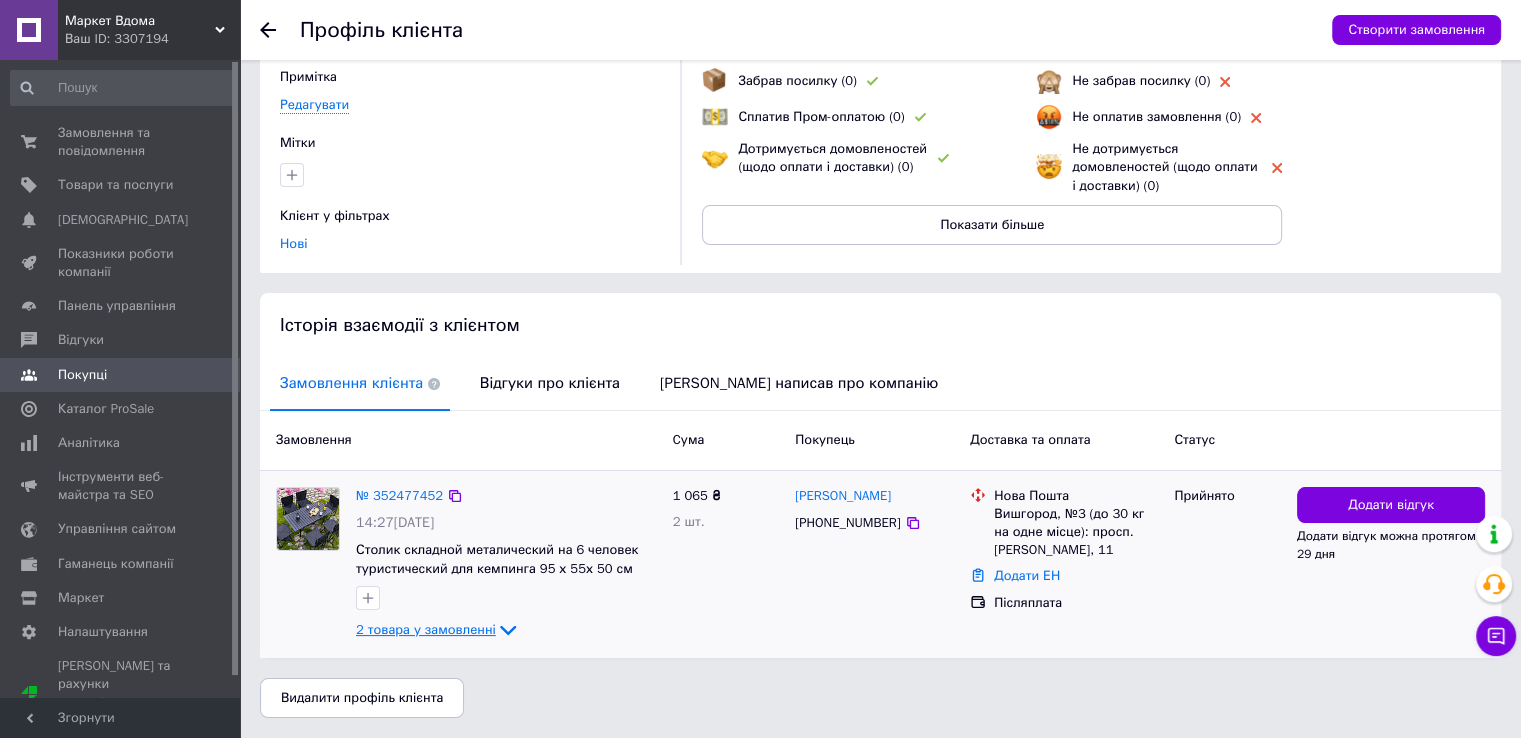 click on "2 товара у замовленні" at bounding box center [426, 629] 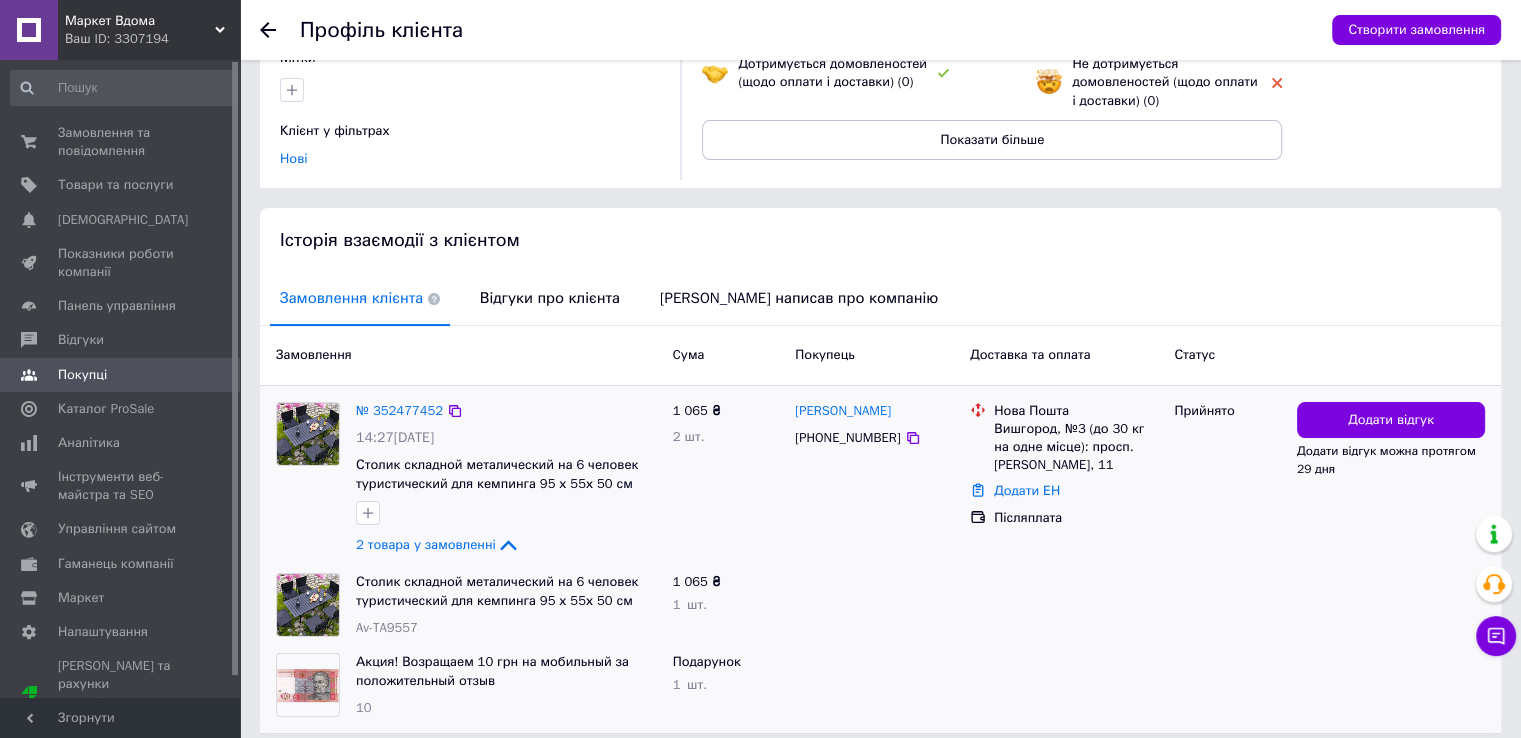 scroll, scrollTop: 331, scrollLeft: 0, axis: vertical 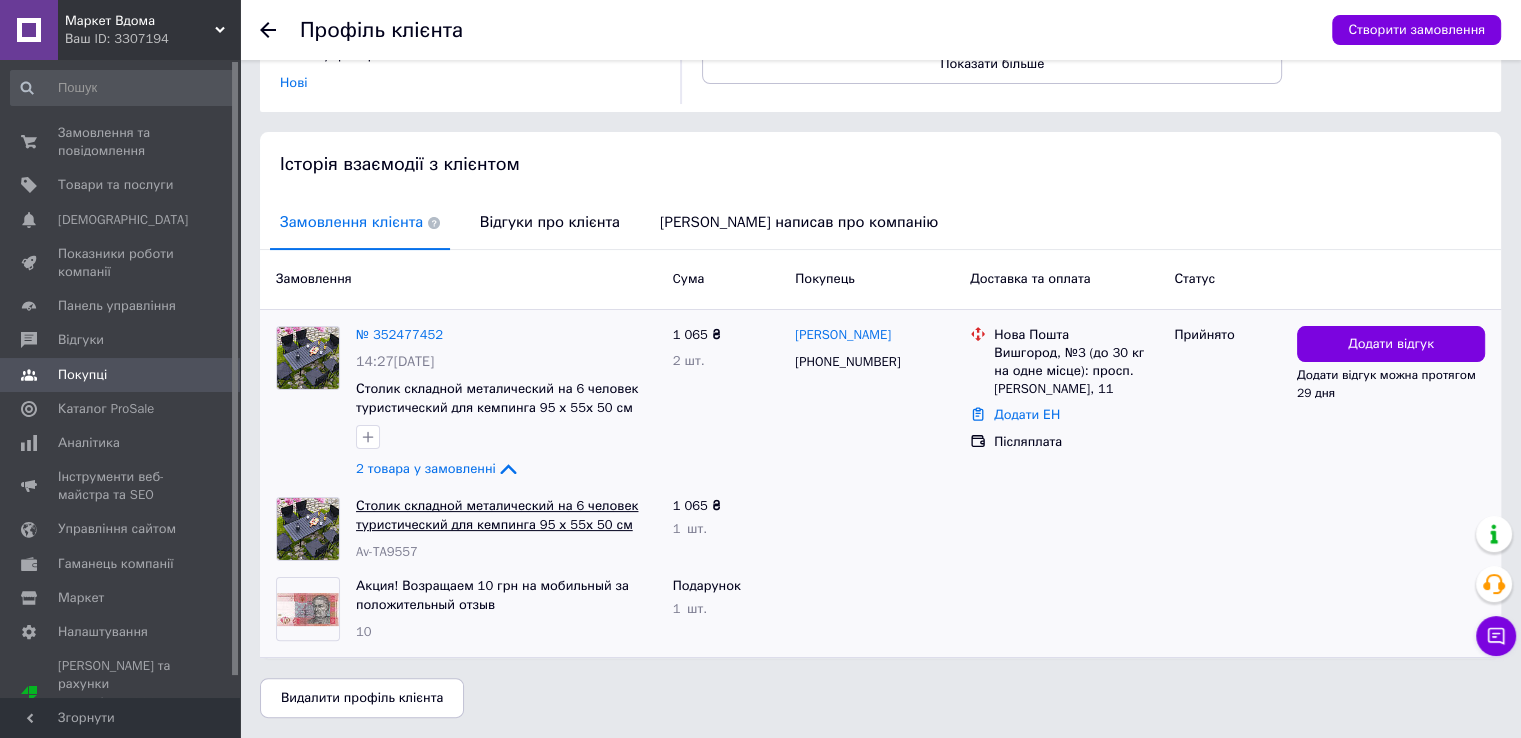 click on "Столик складной металический на 6 человек туристический для кемпинга 95 х 55х 50 см раскладной с сумочкой" at bounding box center (497, 524) 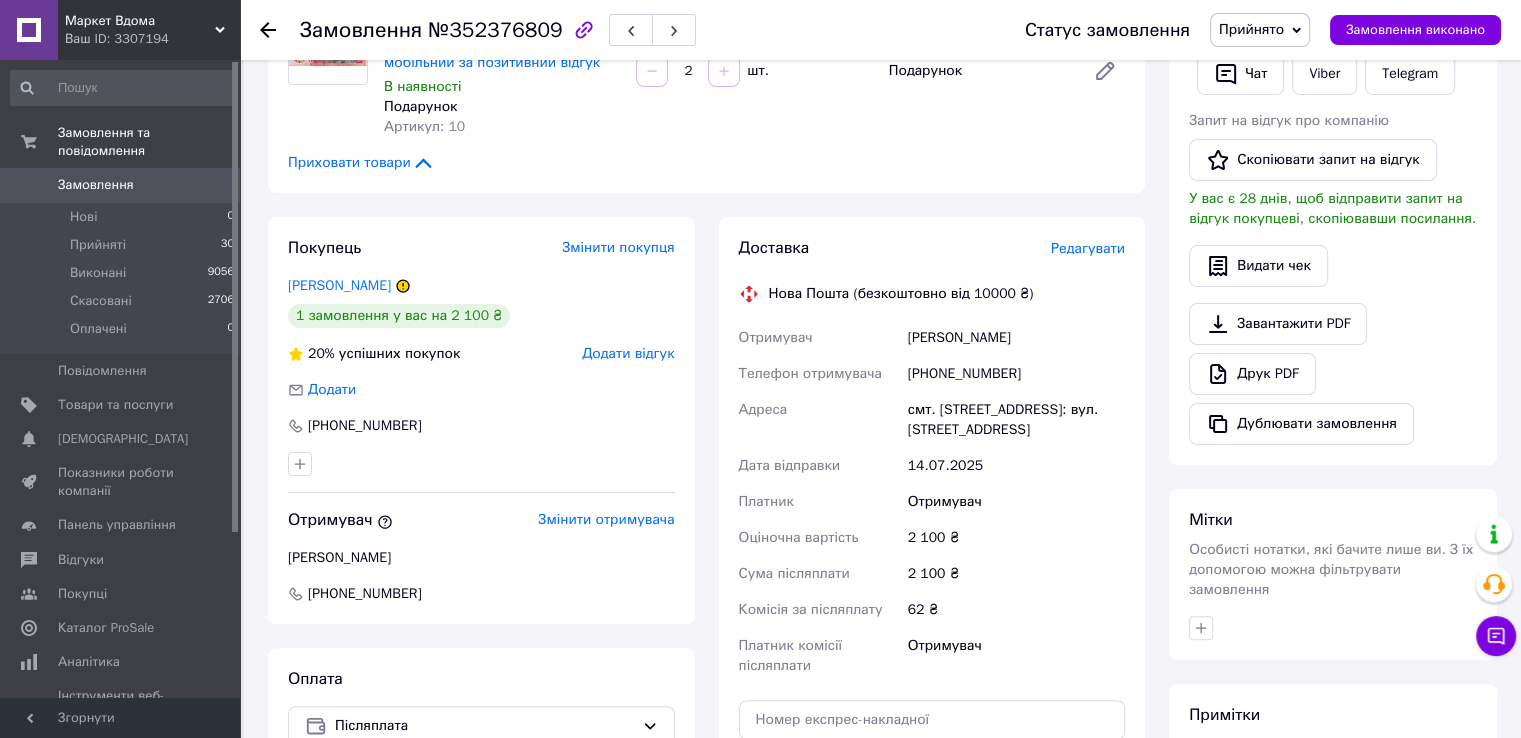scroll, scrollTop: 469, scrollLeft: 0, axis: vertical 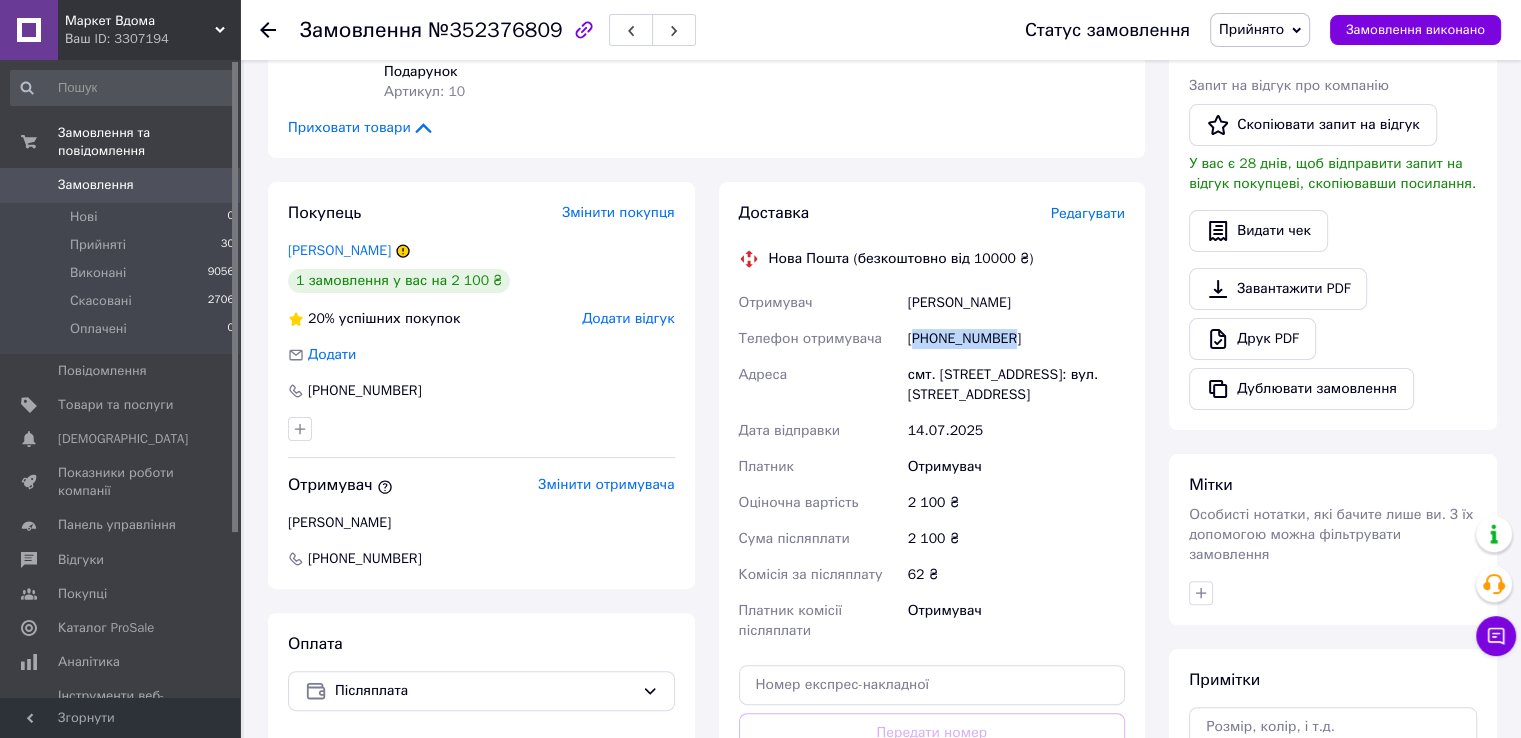 drag, startPoint x: 920, startPoint y: 314, endPoint x: 1014, endPoint y: 311, distance: 94.04786 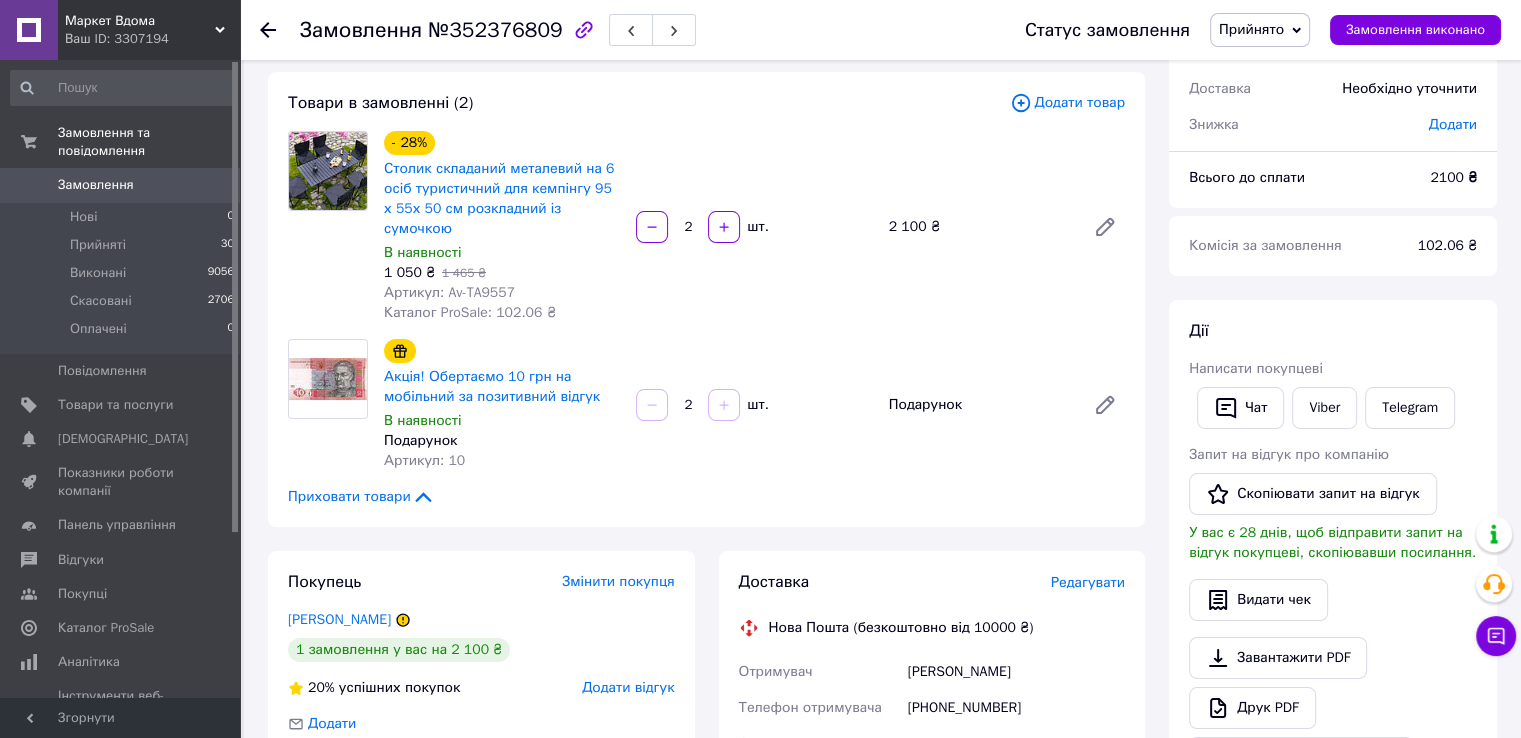 scroll, scrollTop: 69, scrollLeft: 0, axis: vertical 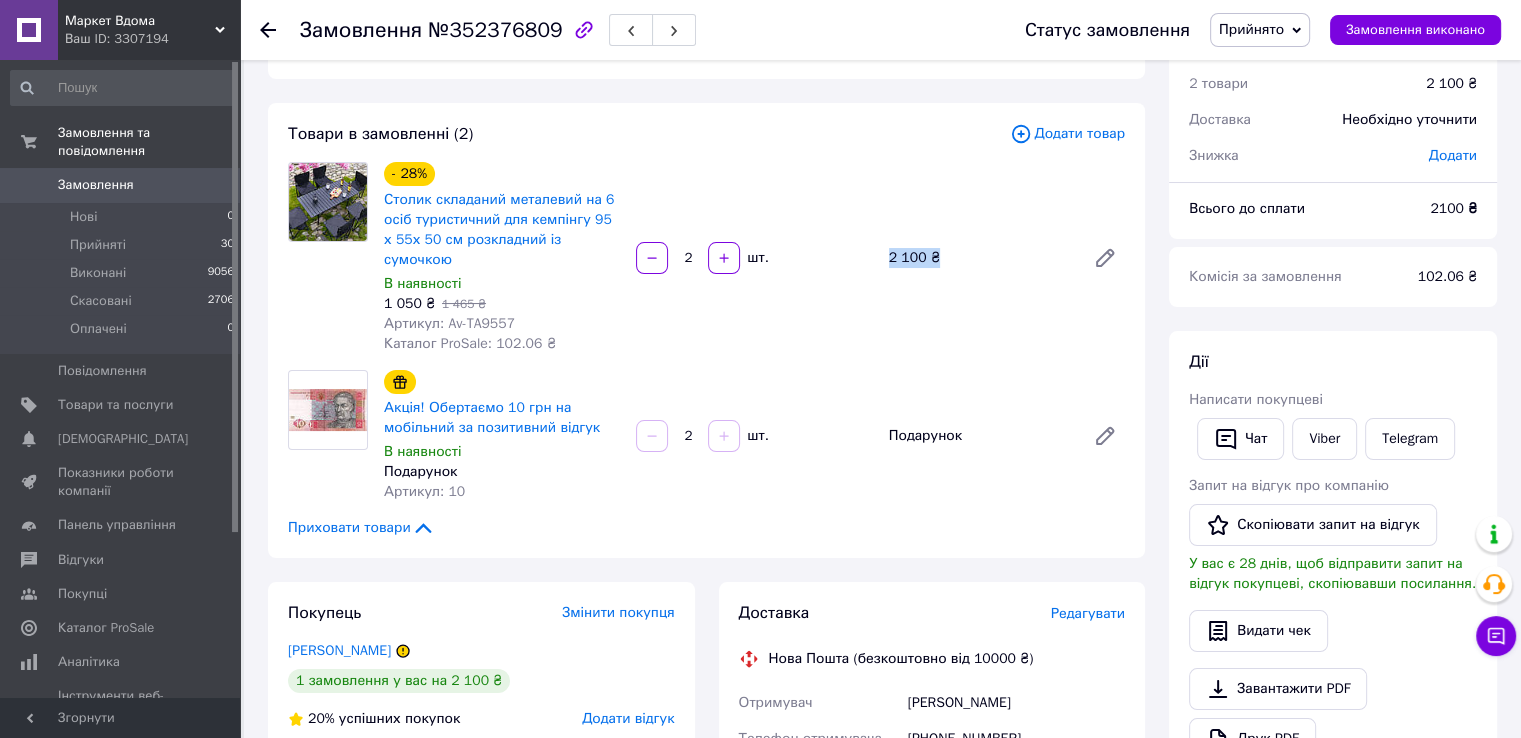 drag, startPoint x: 879, startPoint y: 253, endPoint x: 966, endPoint y: 249, distance: 87.0919 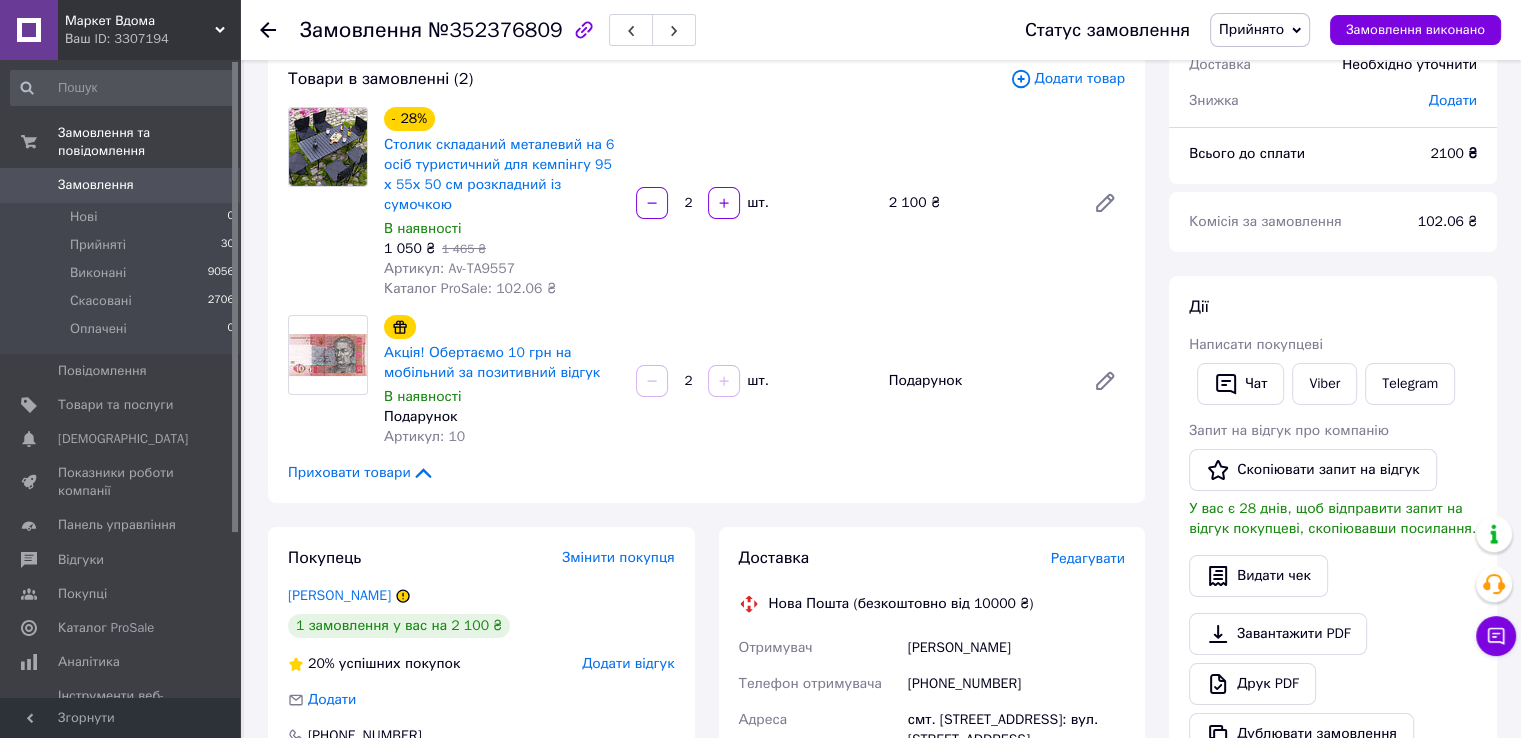 scroll, scrollTop: 169, scrollLeft: 0, axis: vertical 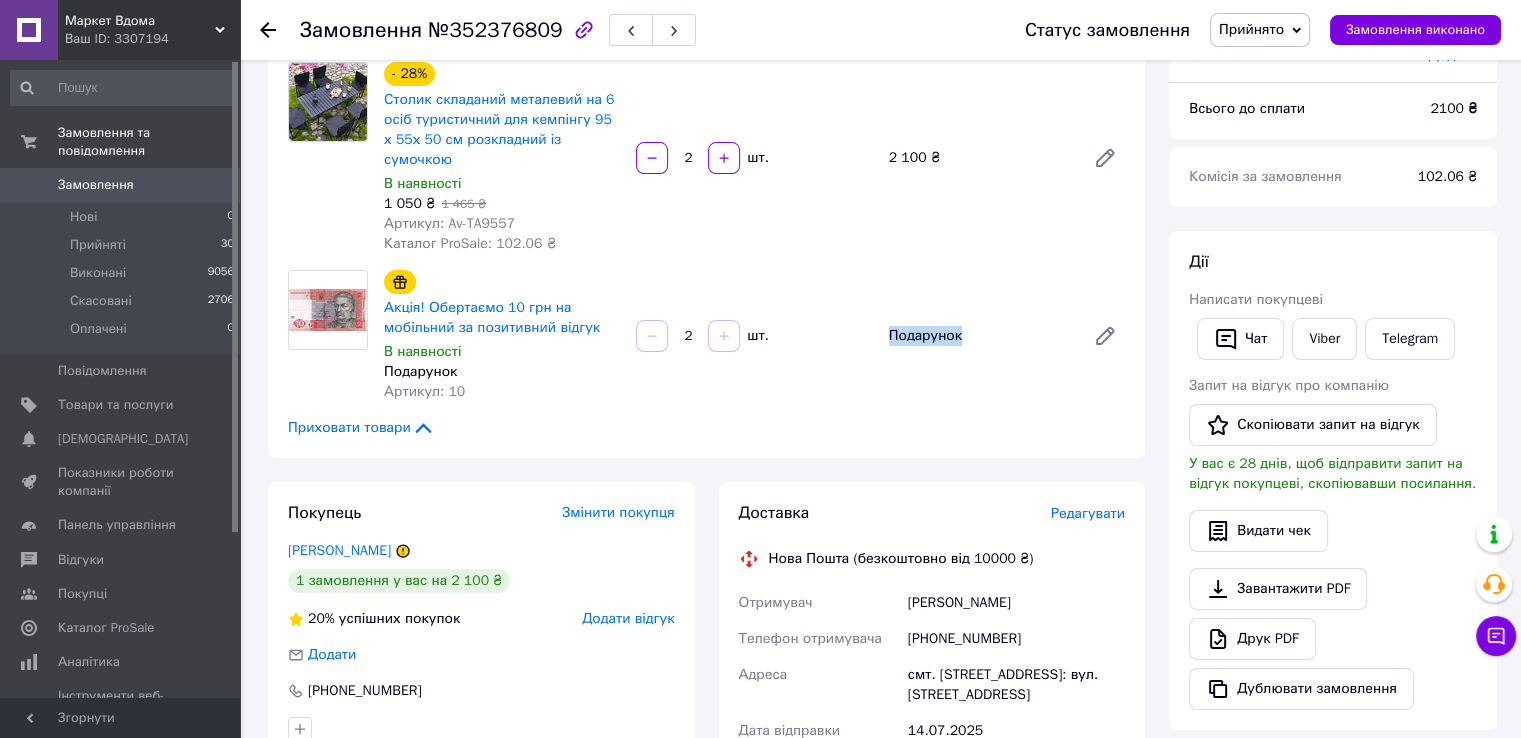 drag, startPoint x: 889, startPoint y: 315, endPoint x: 964, endPoint y: 322, distance: 75.32596 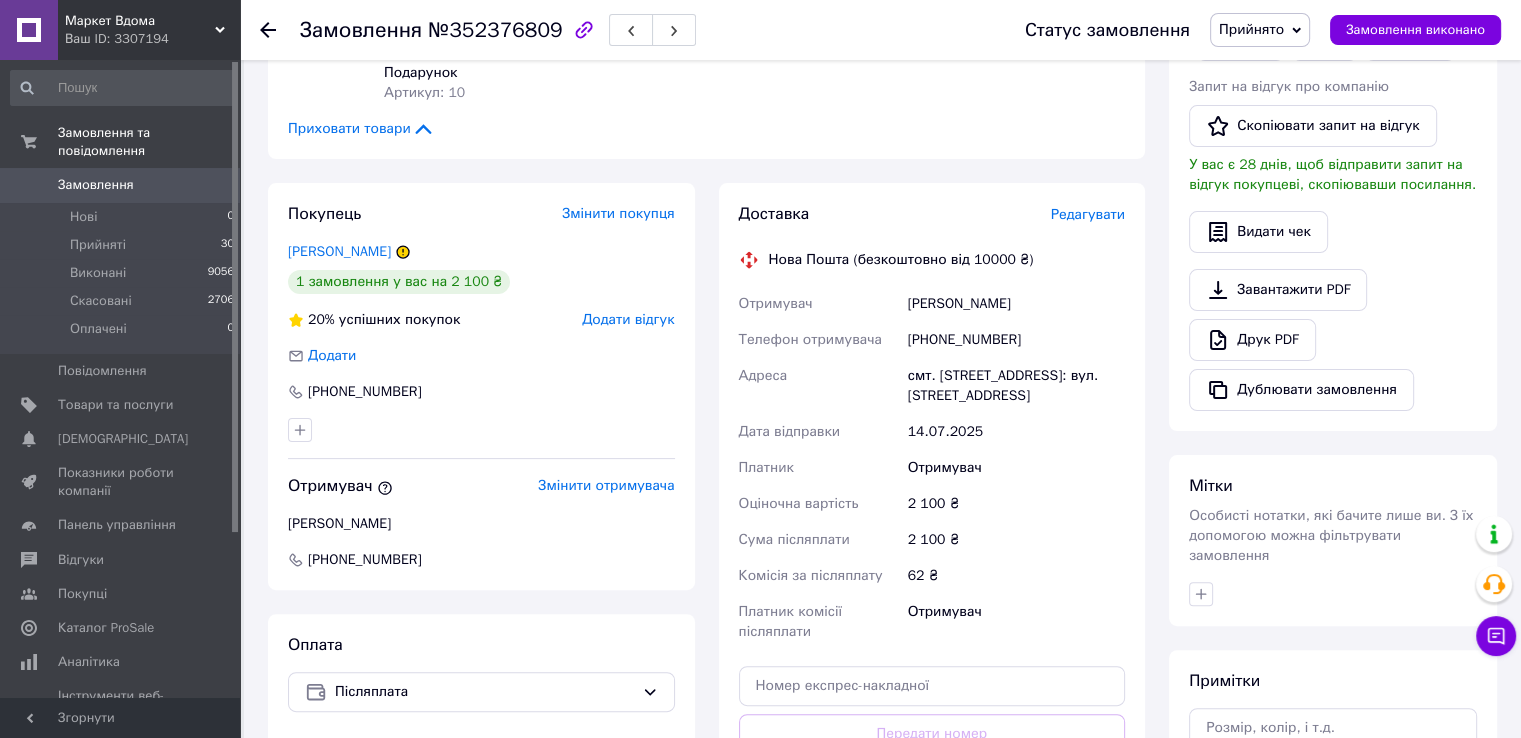 scroll, scrollTop: 469, scrollLeft: 0, axis: vertical 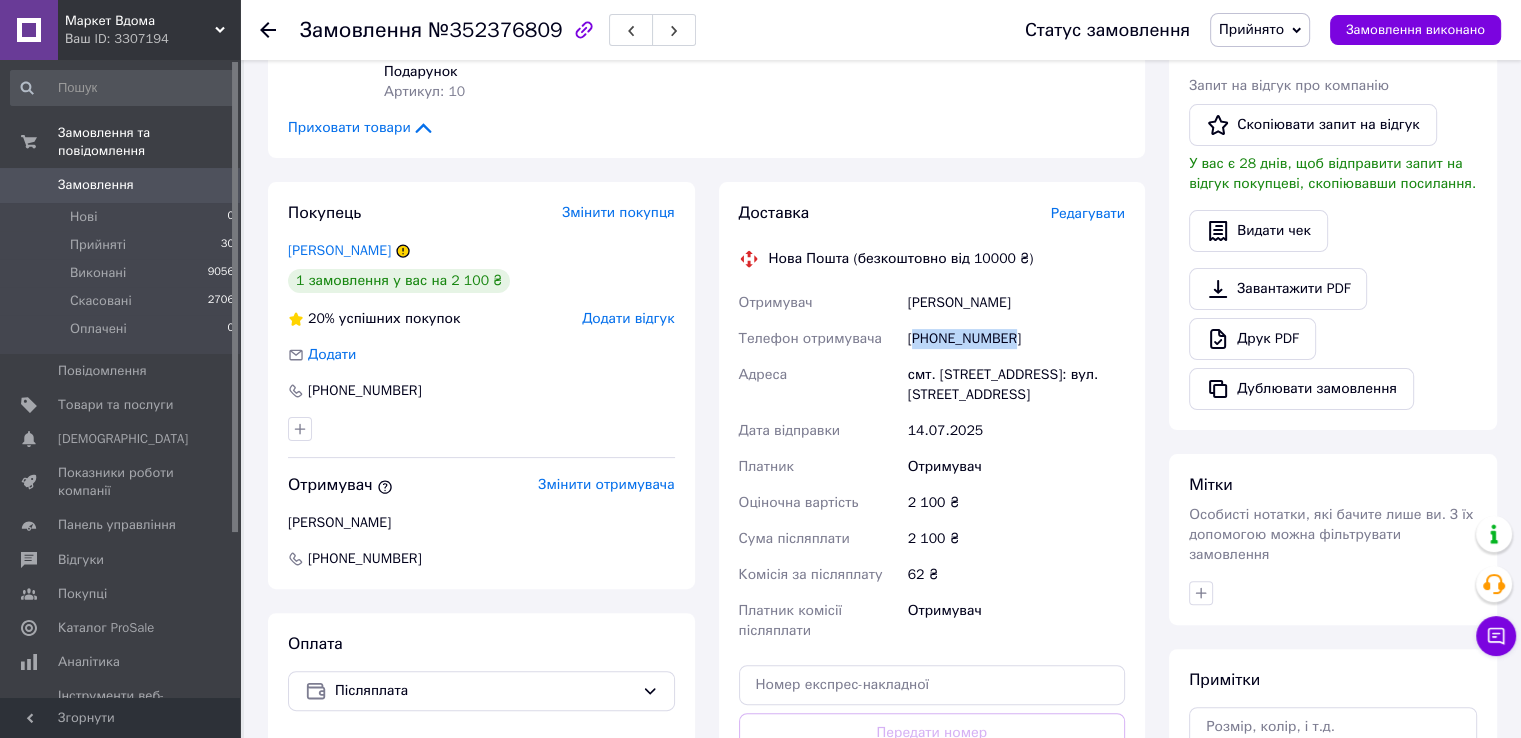 drag, startPoint x: 916, startPoint y: 321, endPoint x: 884, endPoint y: 301, distance: 37.735924 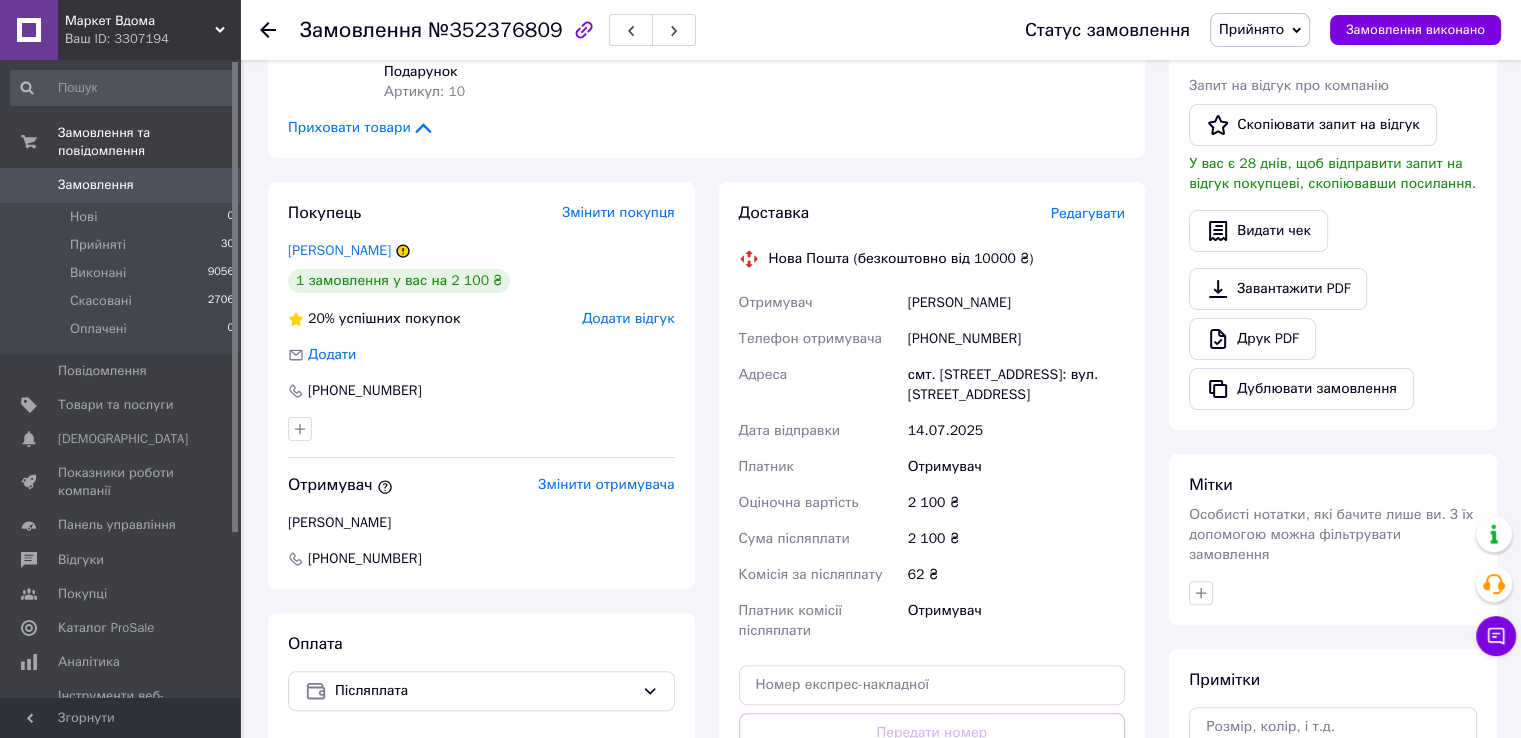 click on "Отримувач" at bounding box center [819, 303] 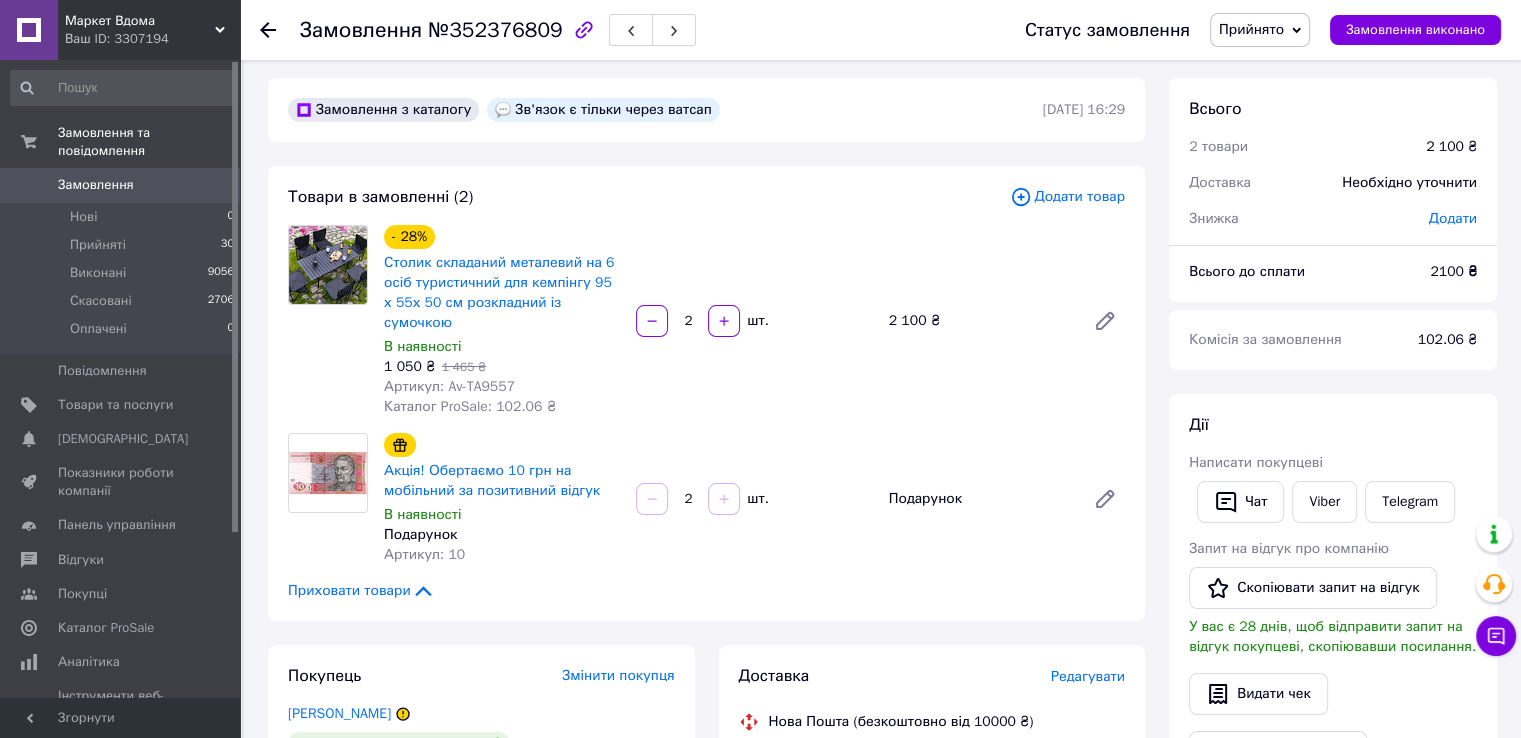 scroll, scrollTop: 0, scrollLeft: 0, axis: both 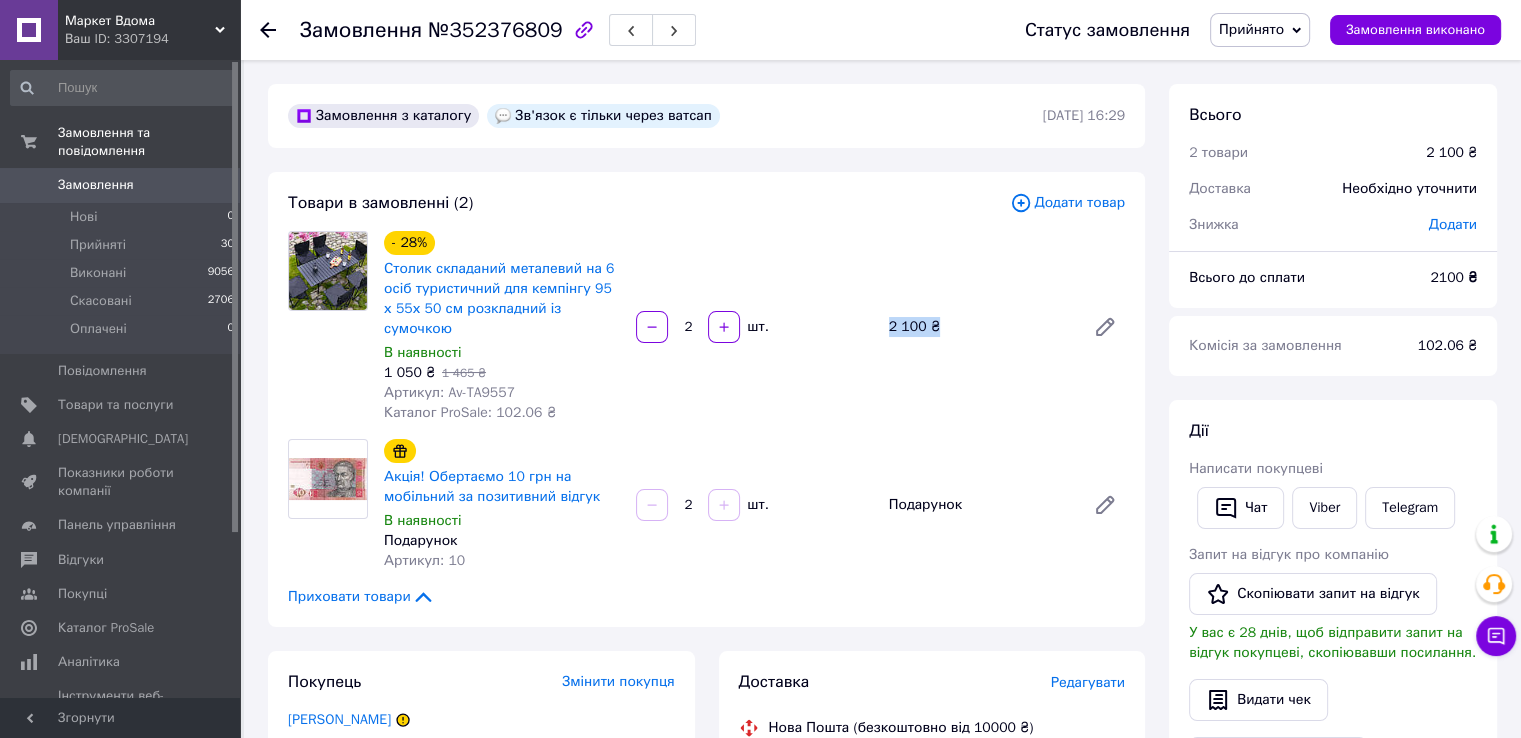 drag, startPoint x: 895, startPoint y: 309, endPoint x: 962, endPoint y: 309, distance: 67 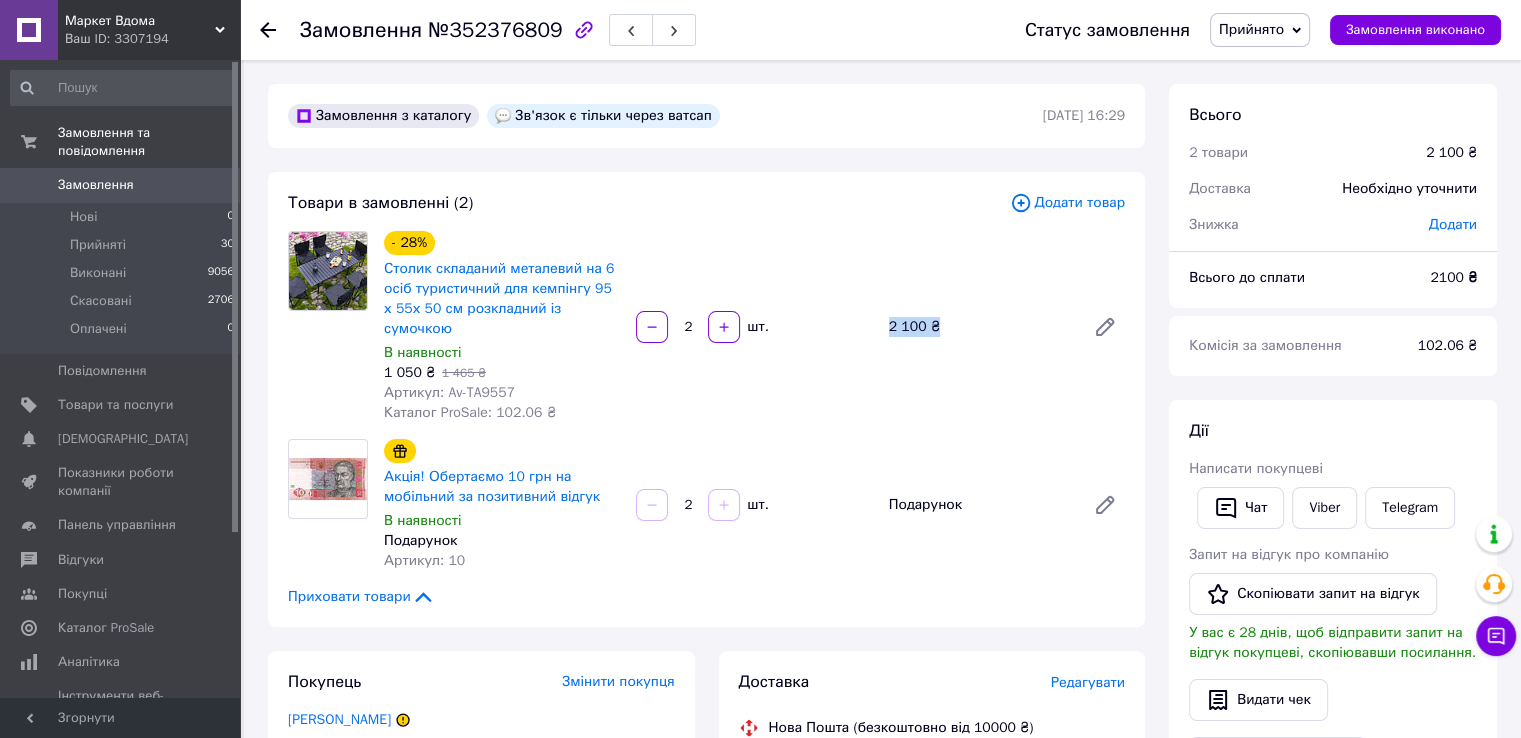 drag, startPoint x: 855, startPoint y: 320, endPoint x: 1024, endPoint y: 308, distance: 169.4255 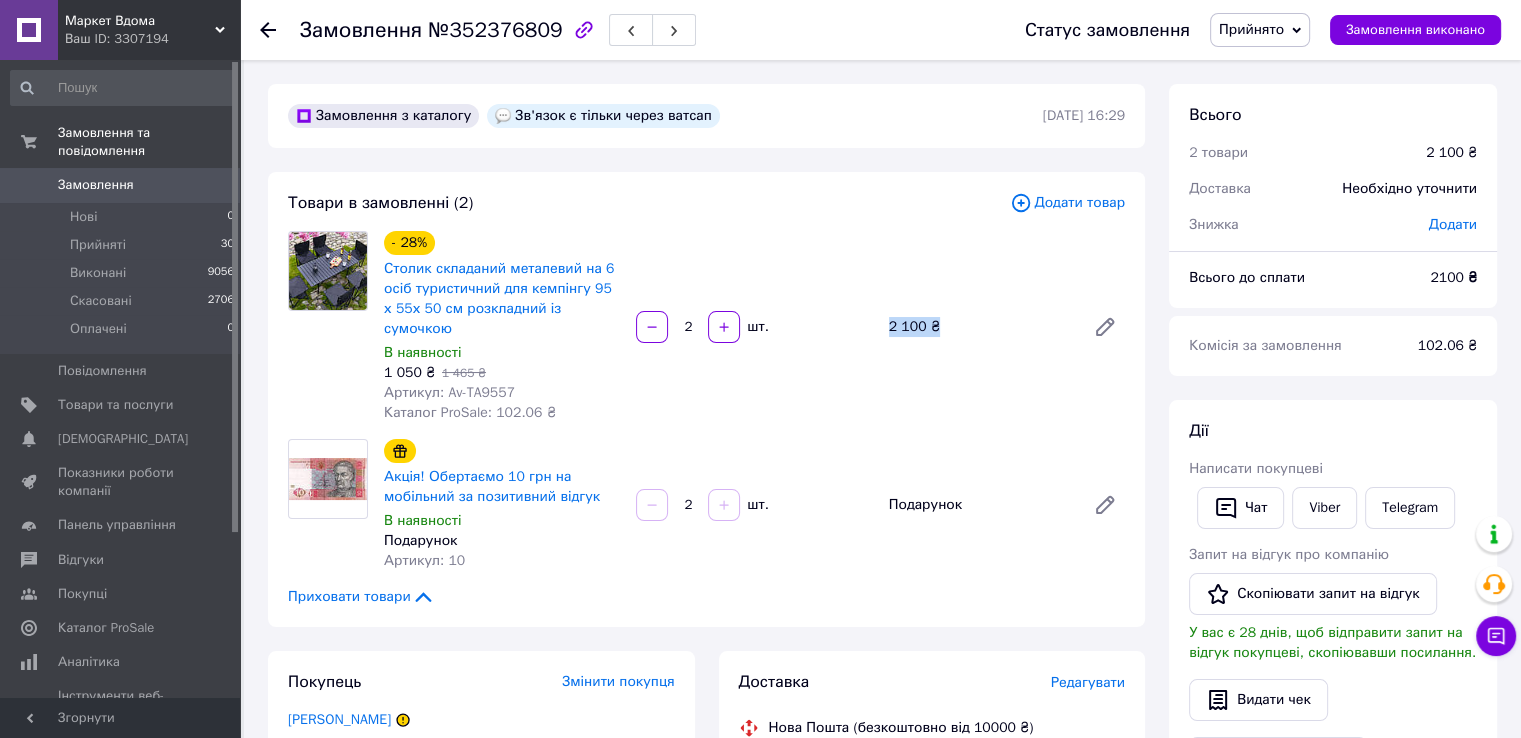 click on "Акція! Обертаємо 10 грн на мобільний за позитивний відгук В наявності Подарунок Артикул: 10 2   шт. Подарунок" at bounding box center [754, 505] 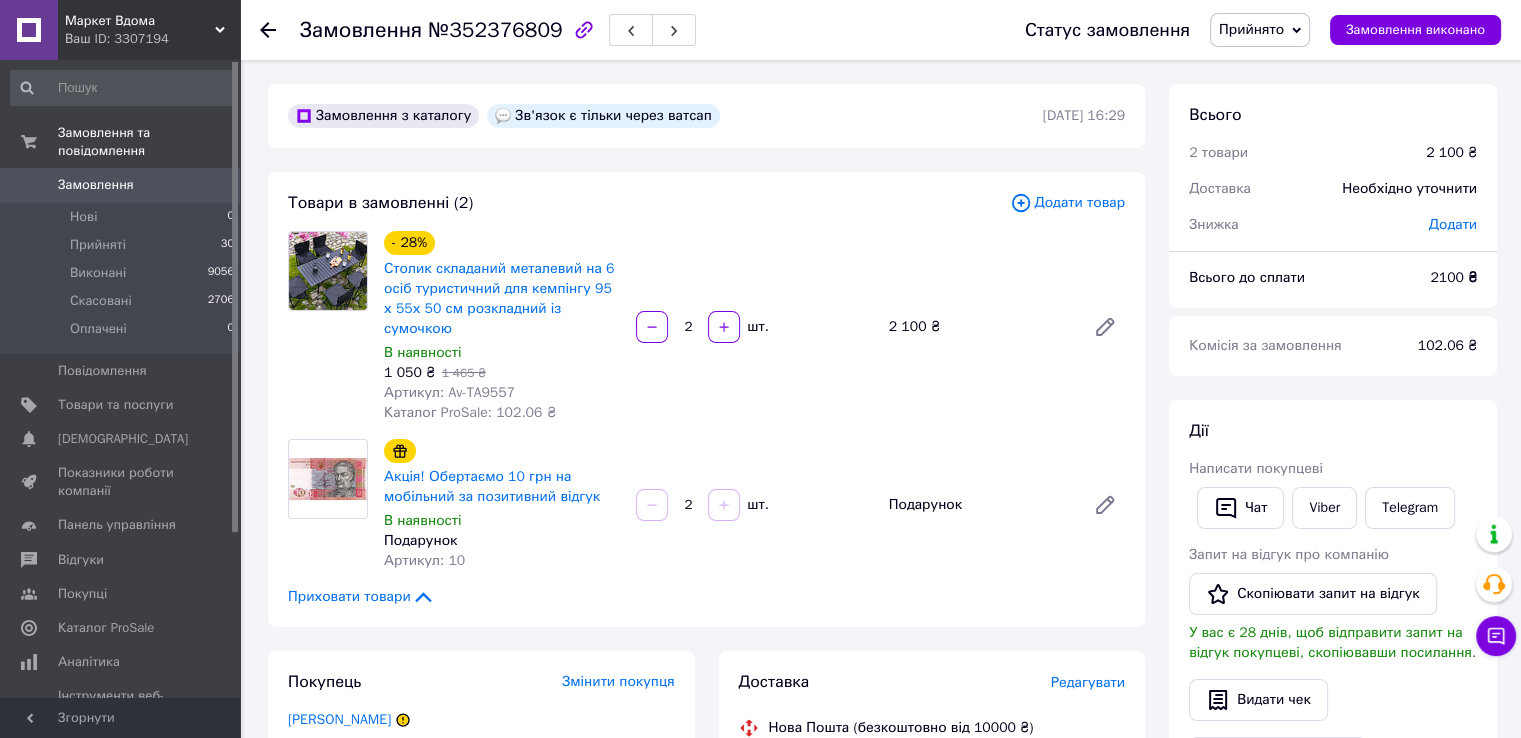 click on "2   шт." at bounding box center [754, 327] 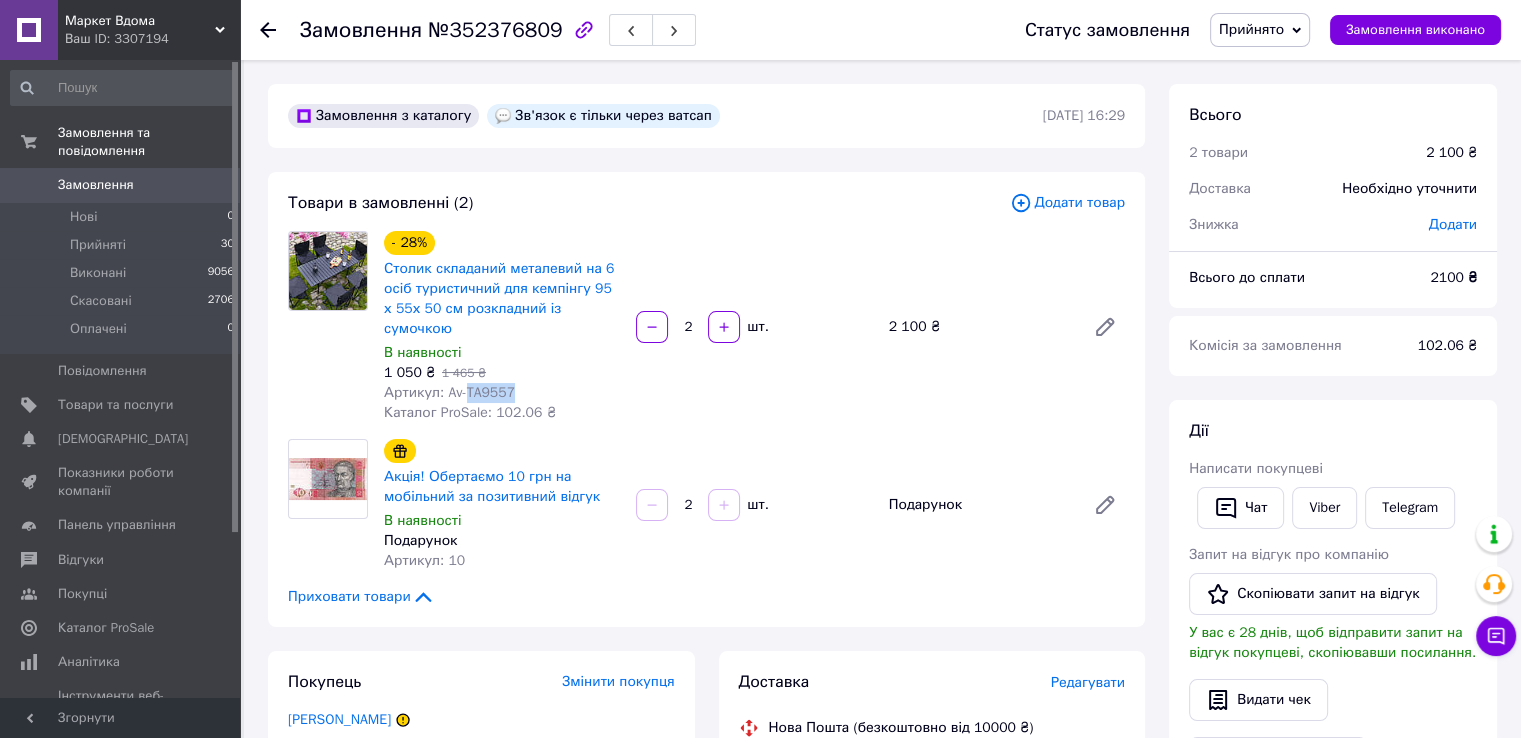click on "Артикул: Av-TA9557" at bounding box center [449, 392] 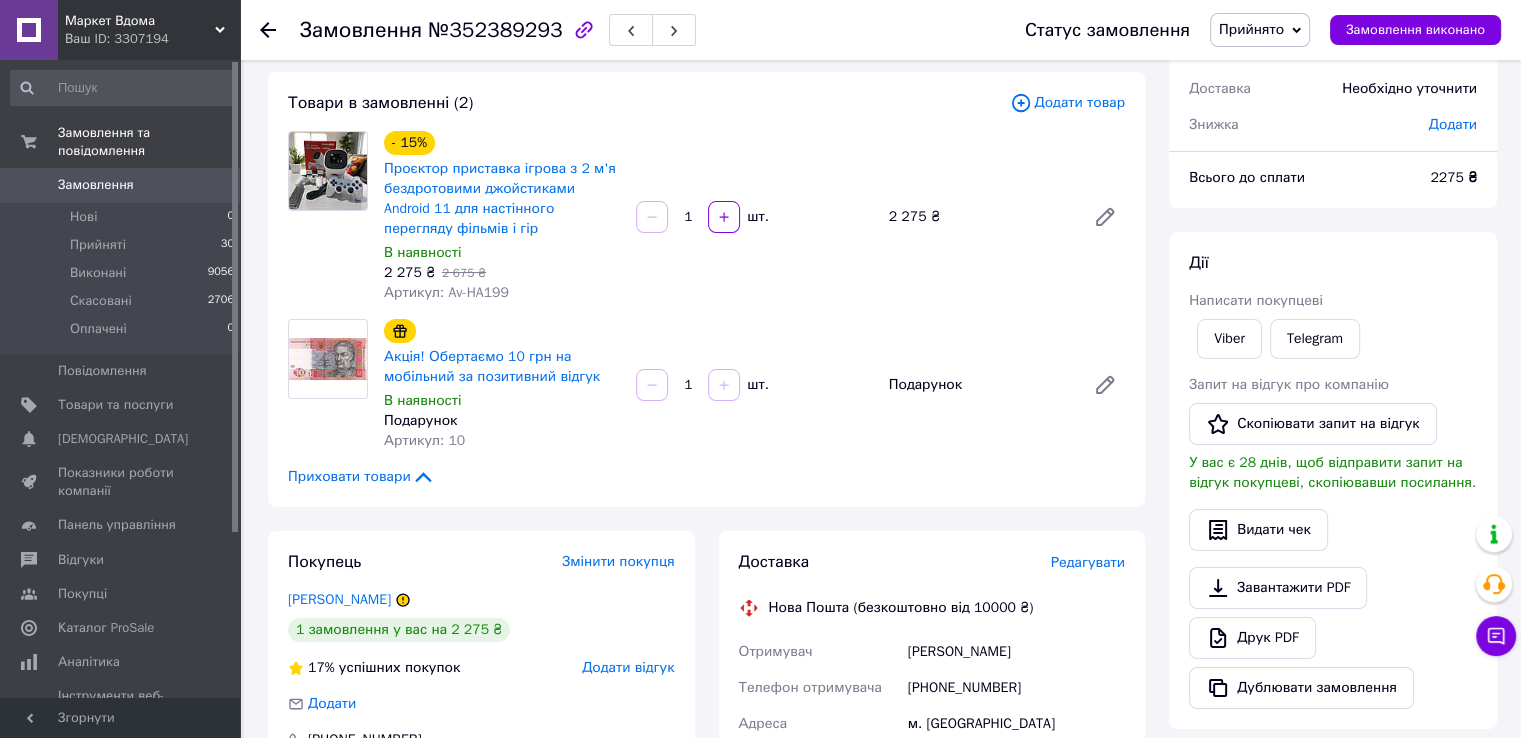 scroll, scrollTop: 300, scrollLeft: 0, axis: vertical 